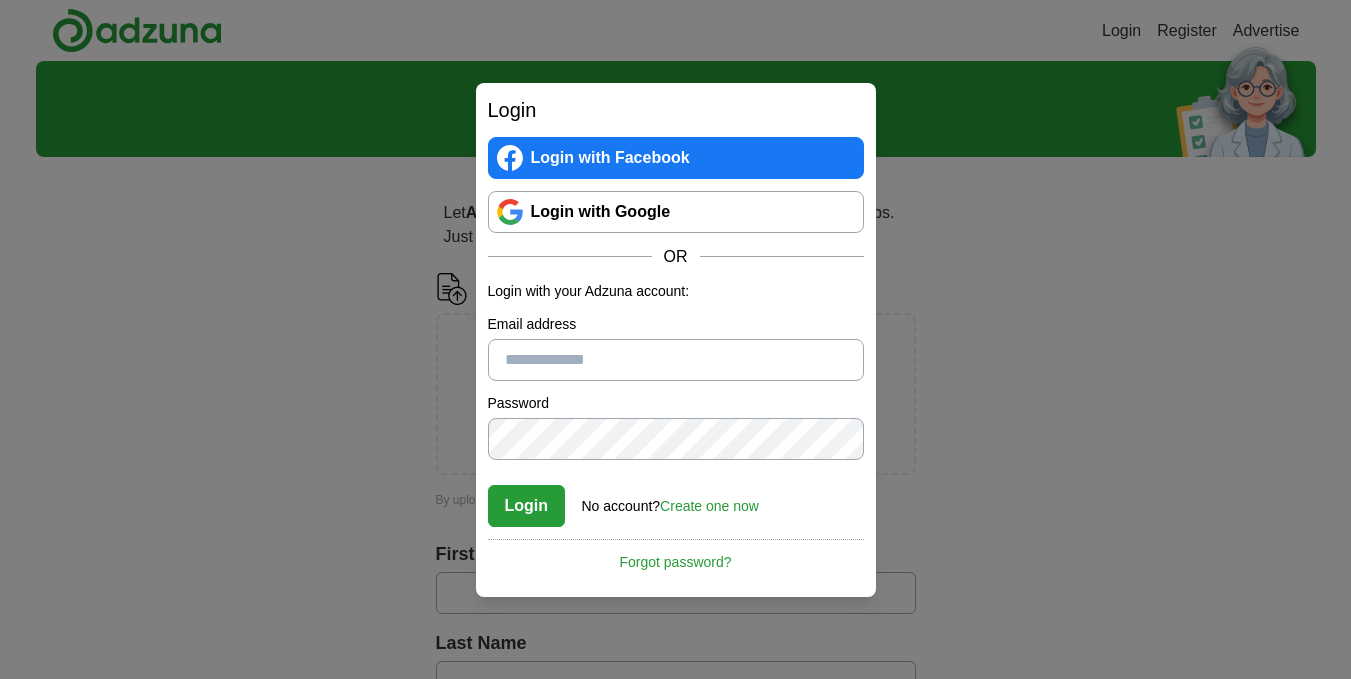 scroll, scrollTop: 0, scrollLeft: 0, axis: both 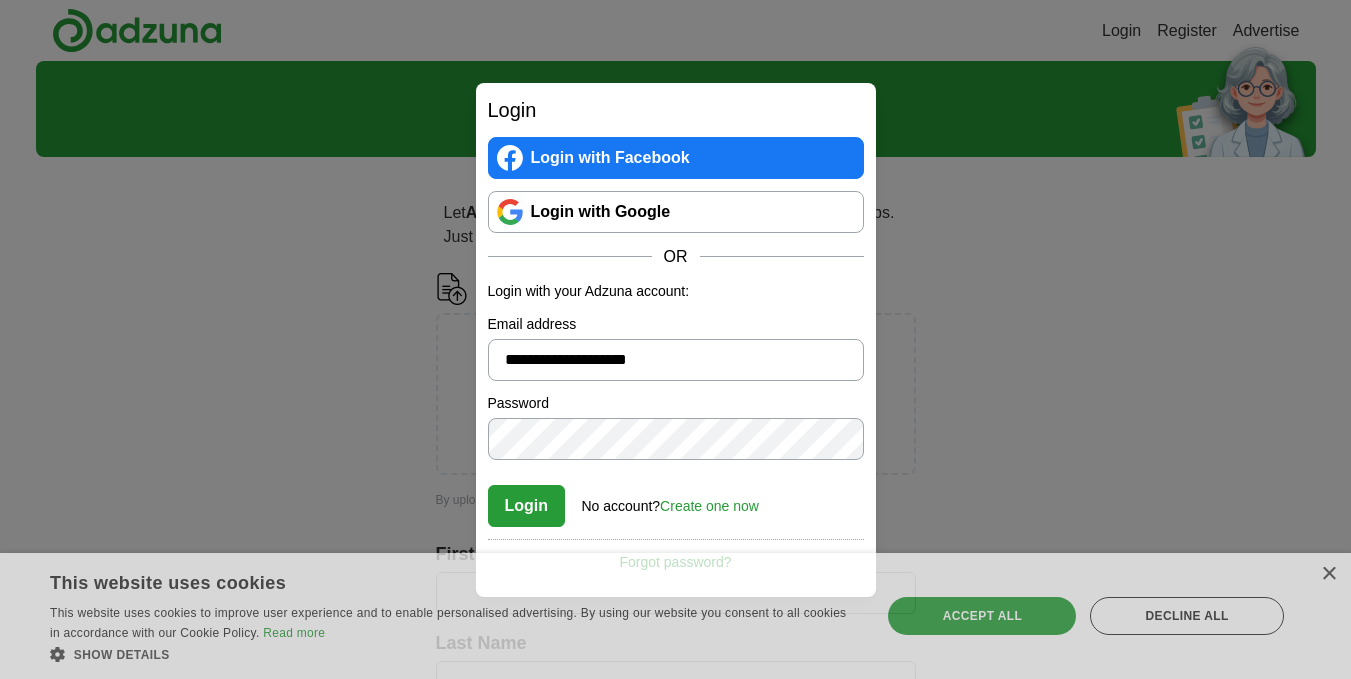 click on "Login with Google" at bounding box center (676, 212) 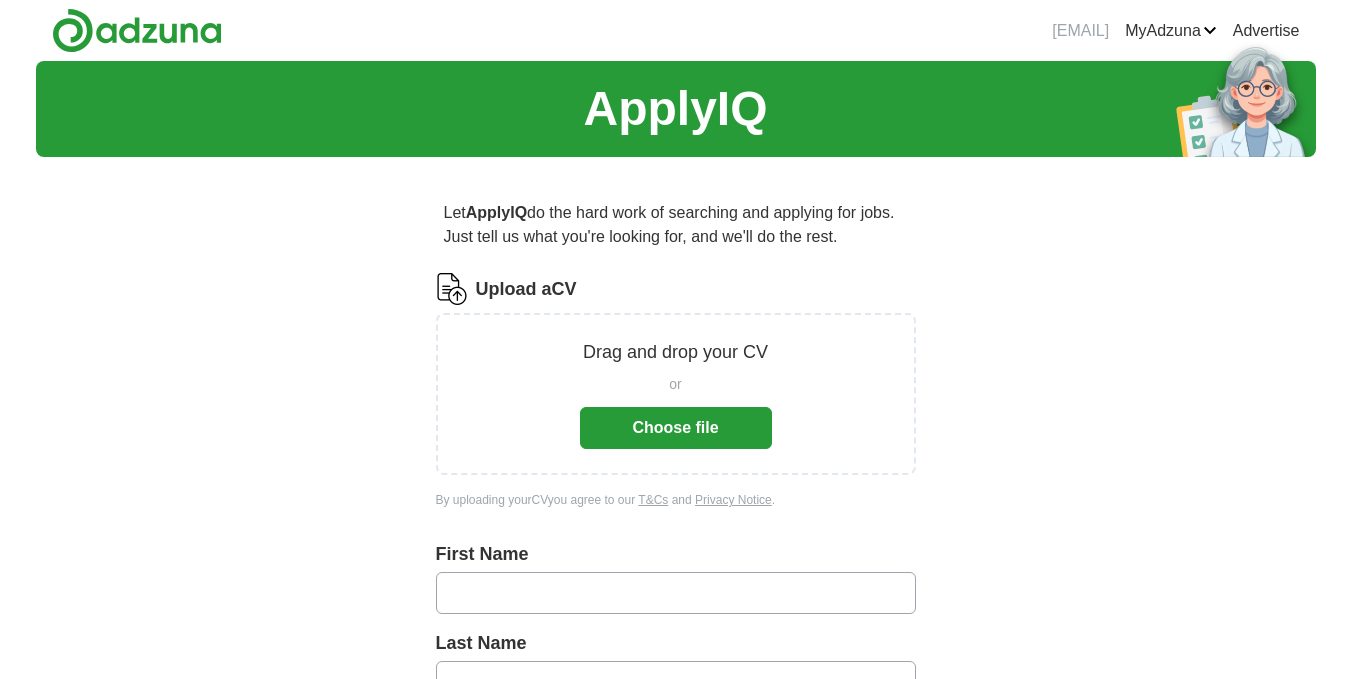scroll, scrollTop: 0, scrollLeft: 0, axis: both 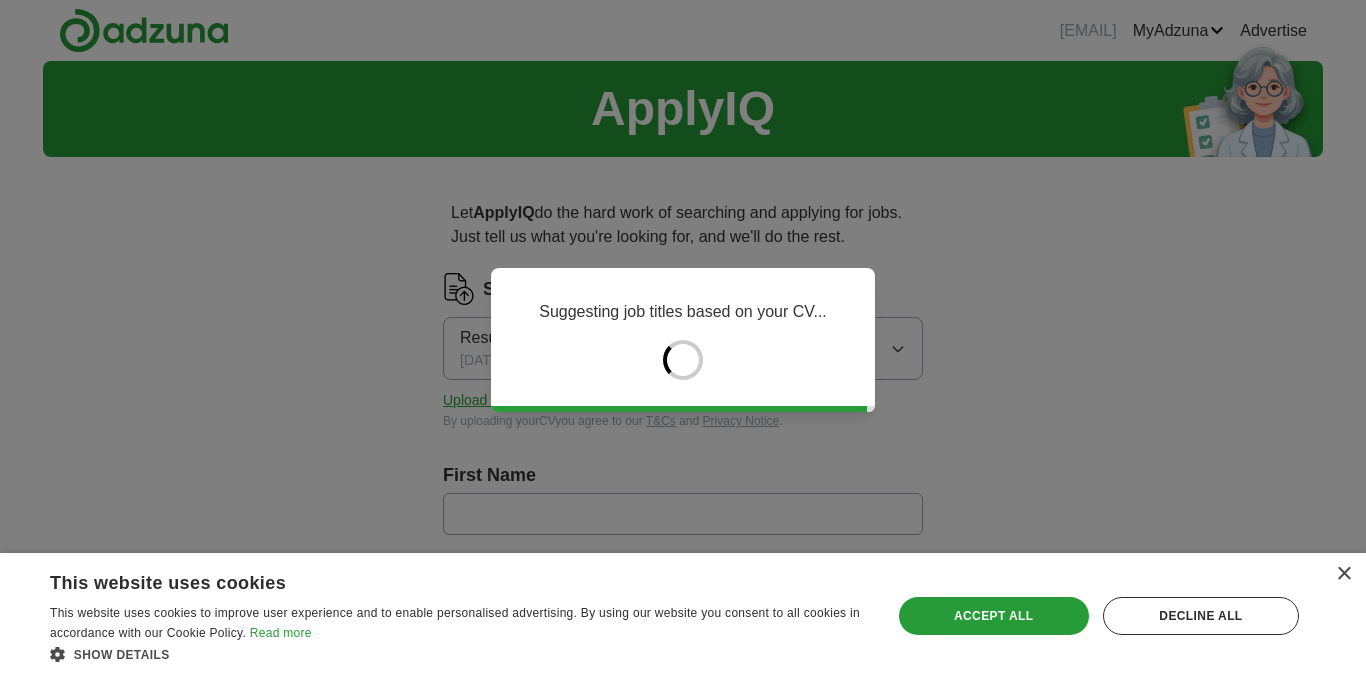 type on "********" 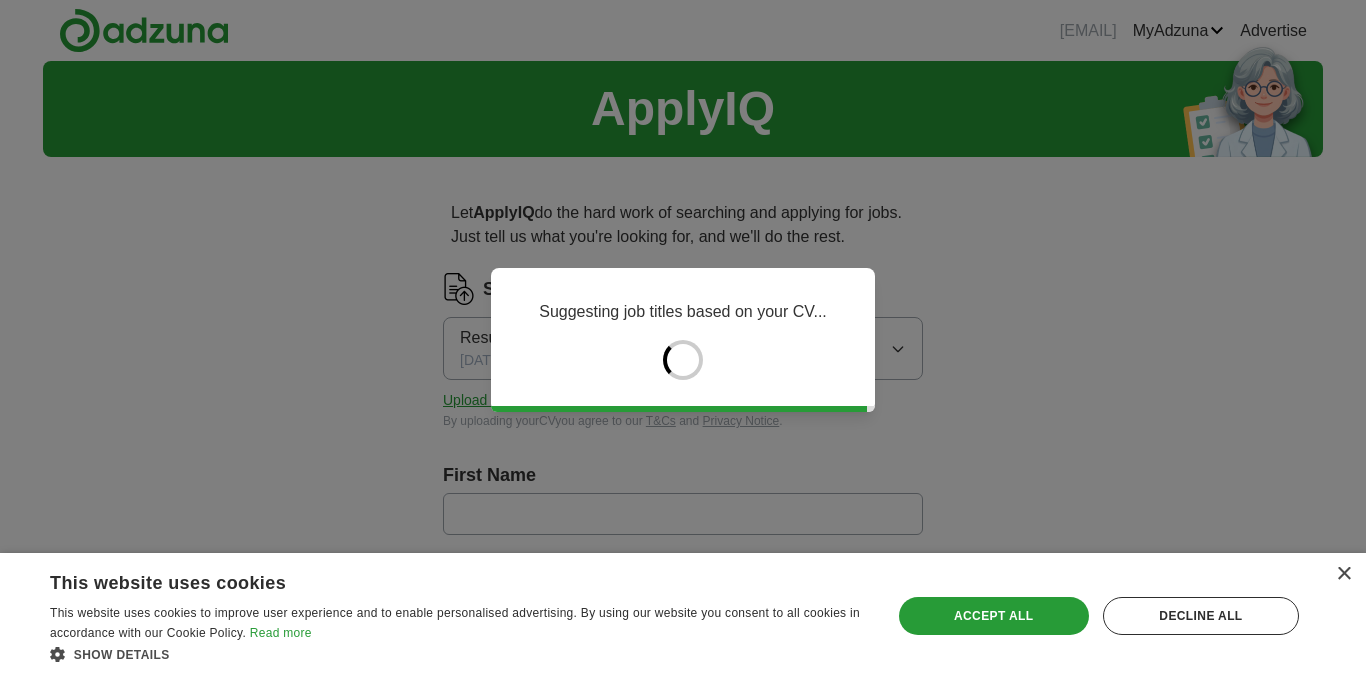type on "****" 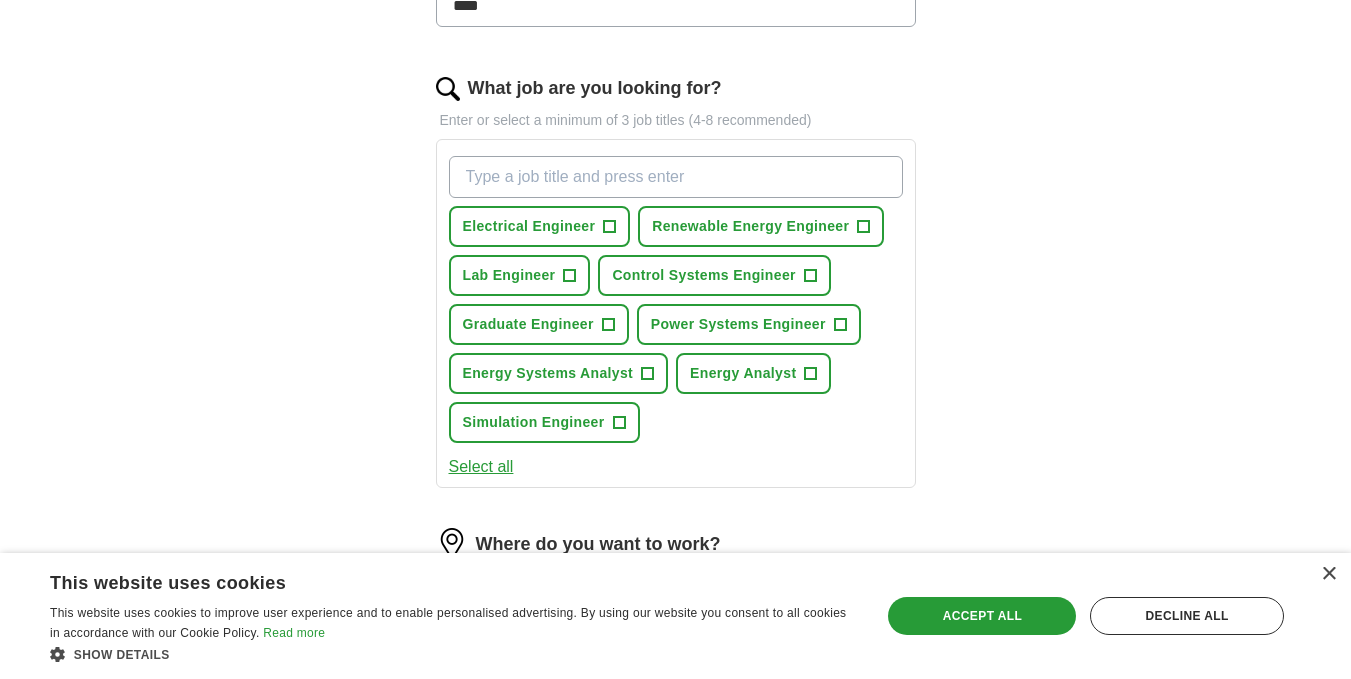 scroll, scrollTop: 600, scrollLeft: 0, axis: vertical 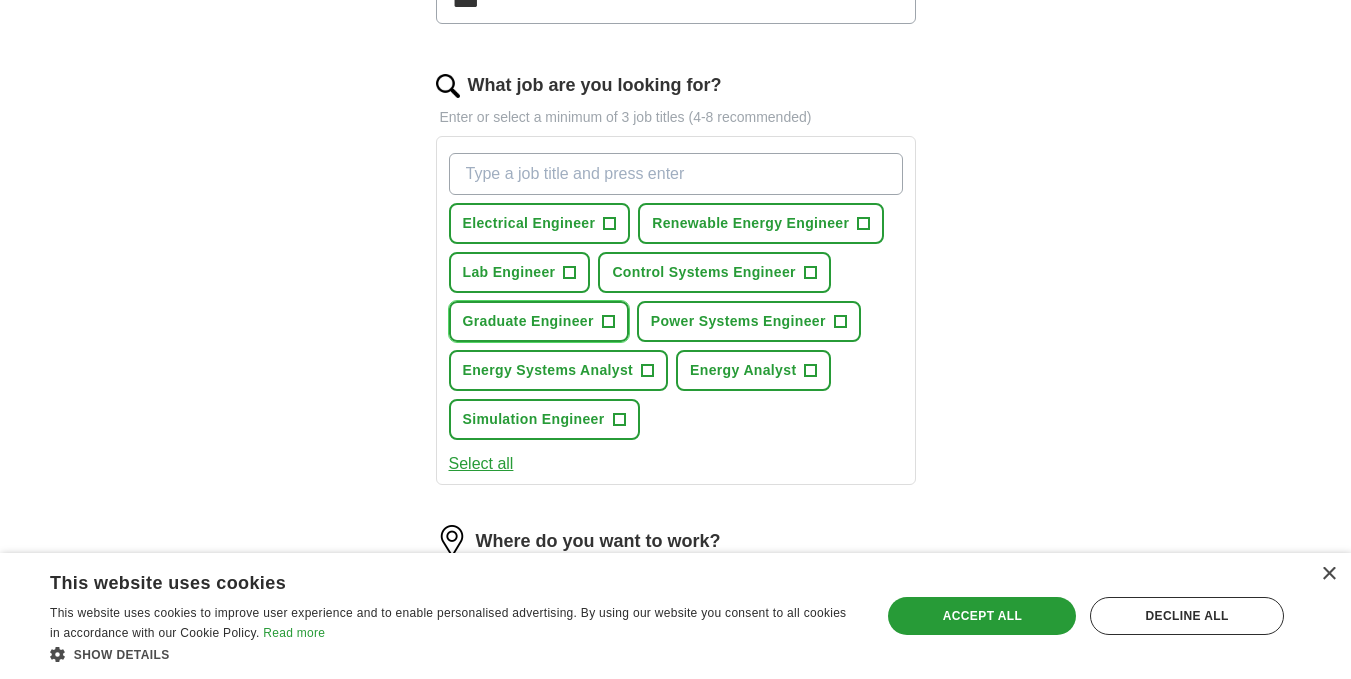 click on "+" at bounding box center (608, 322) 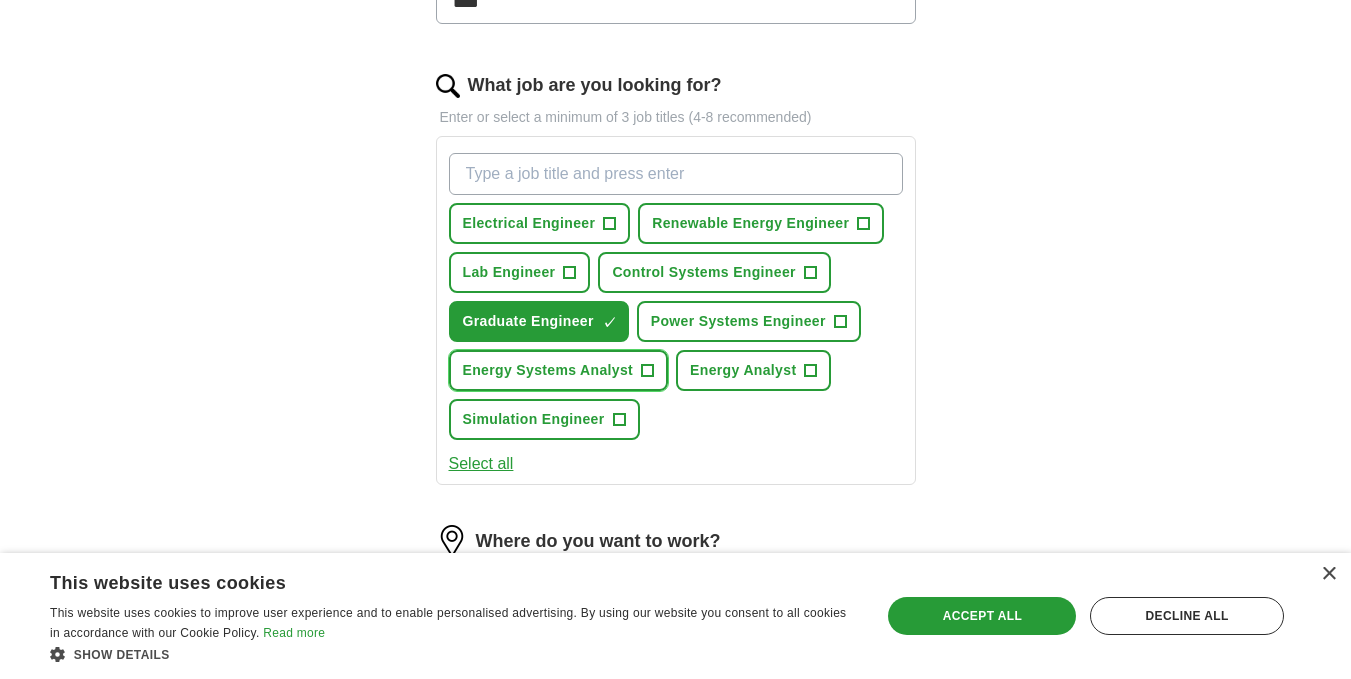 click on "+" at bounding box center [648, 371] 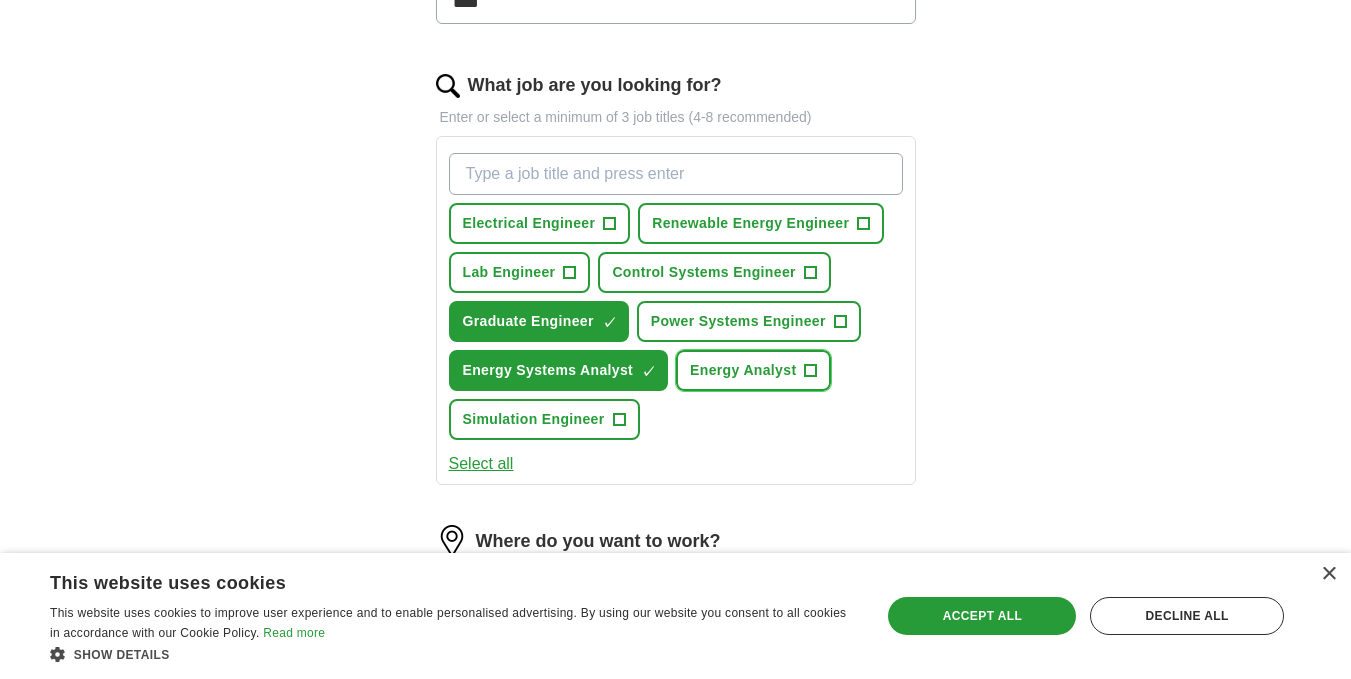 click on "Energy Analyst" at bounding box center [743, 370] 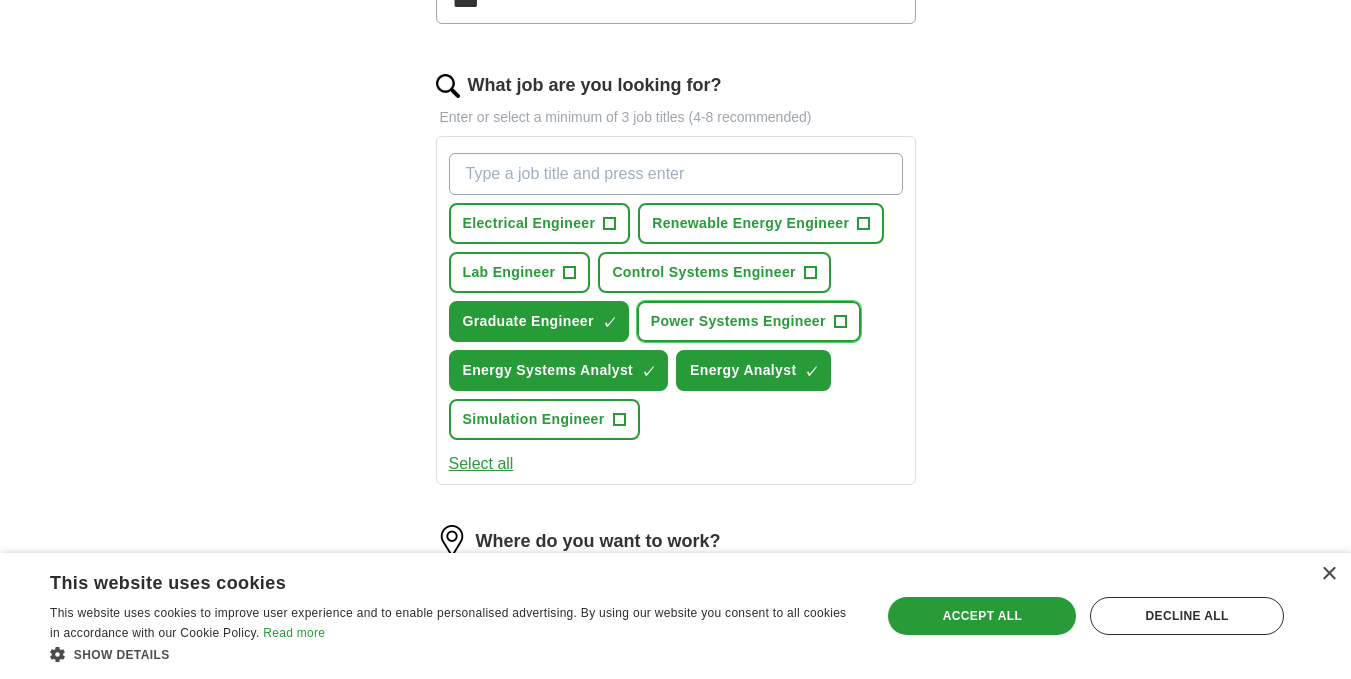 click on "Power Systems Engineer" at bounding box center [738, 321] 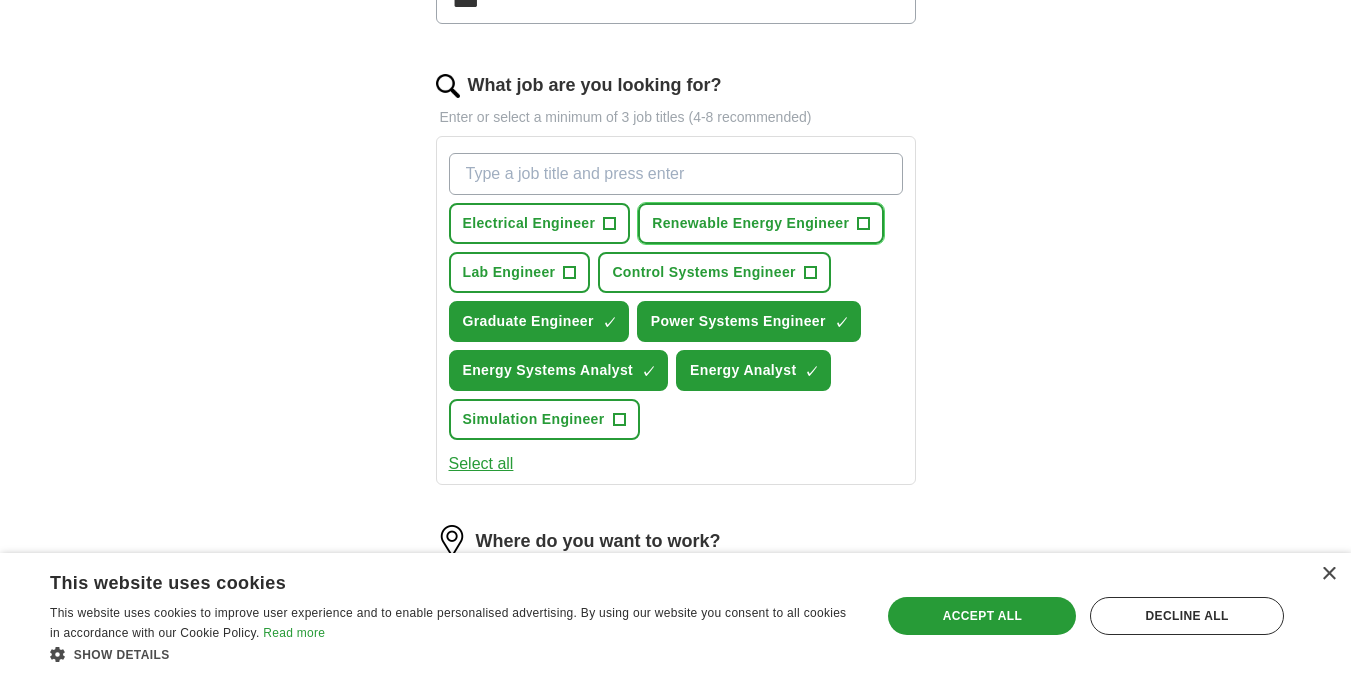 click on "Renewable Energy Engineer" at bounding box center [750, 223] 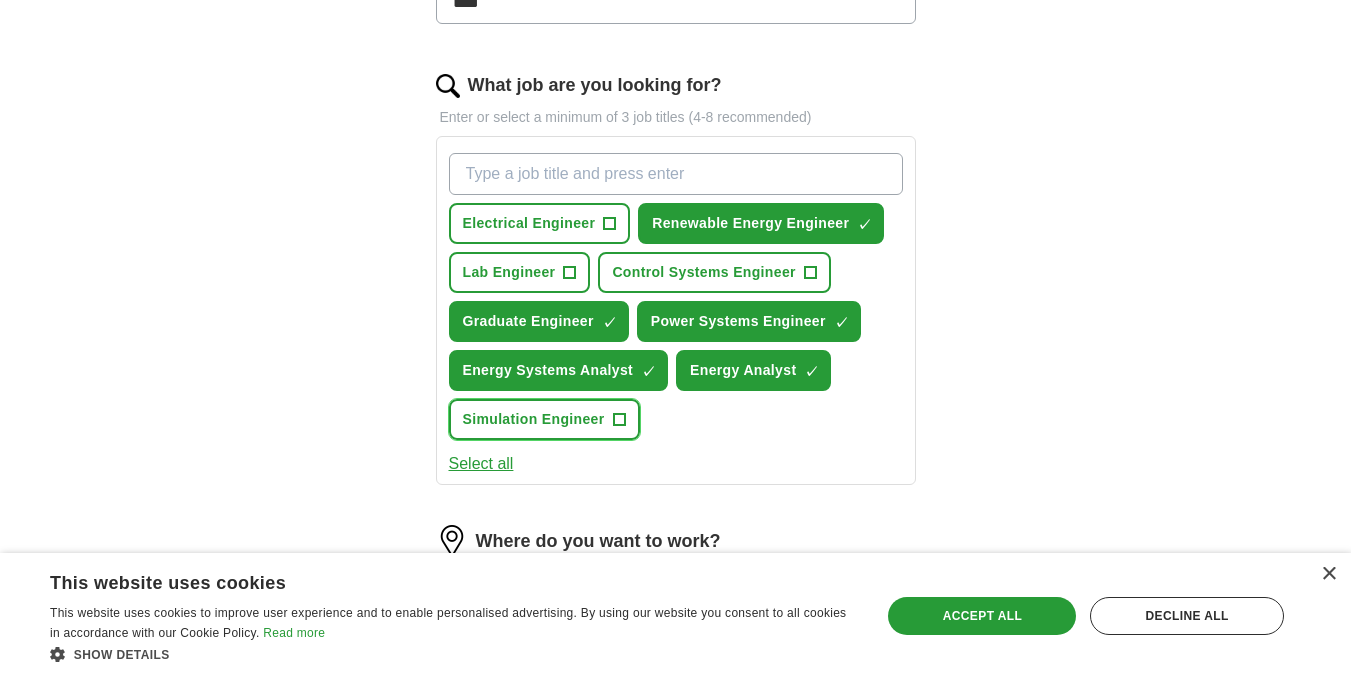 click on "Simulation Engineer" at bounding box center [534, 419] 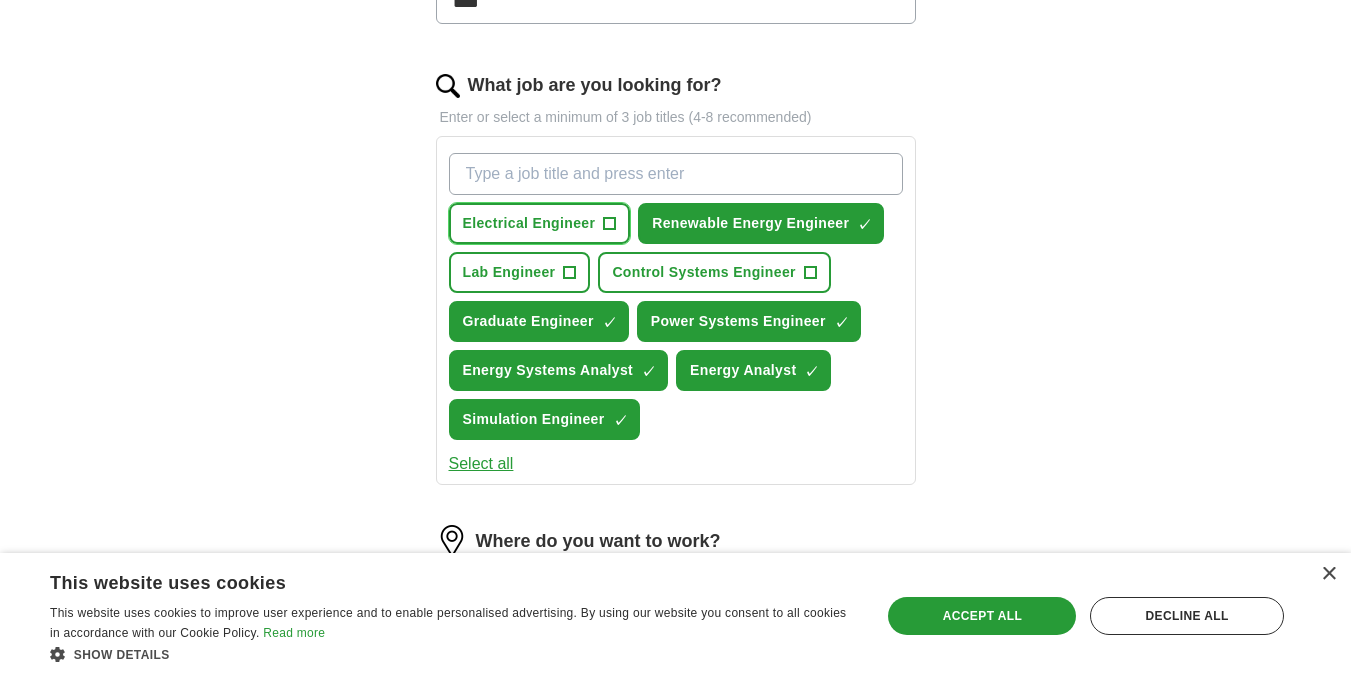 click on "Electrical Engineer" at bounding box center (529, 223) 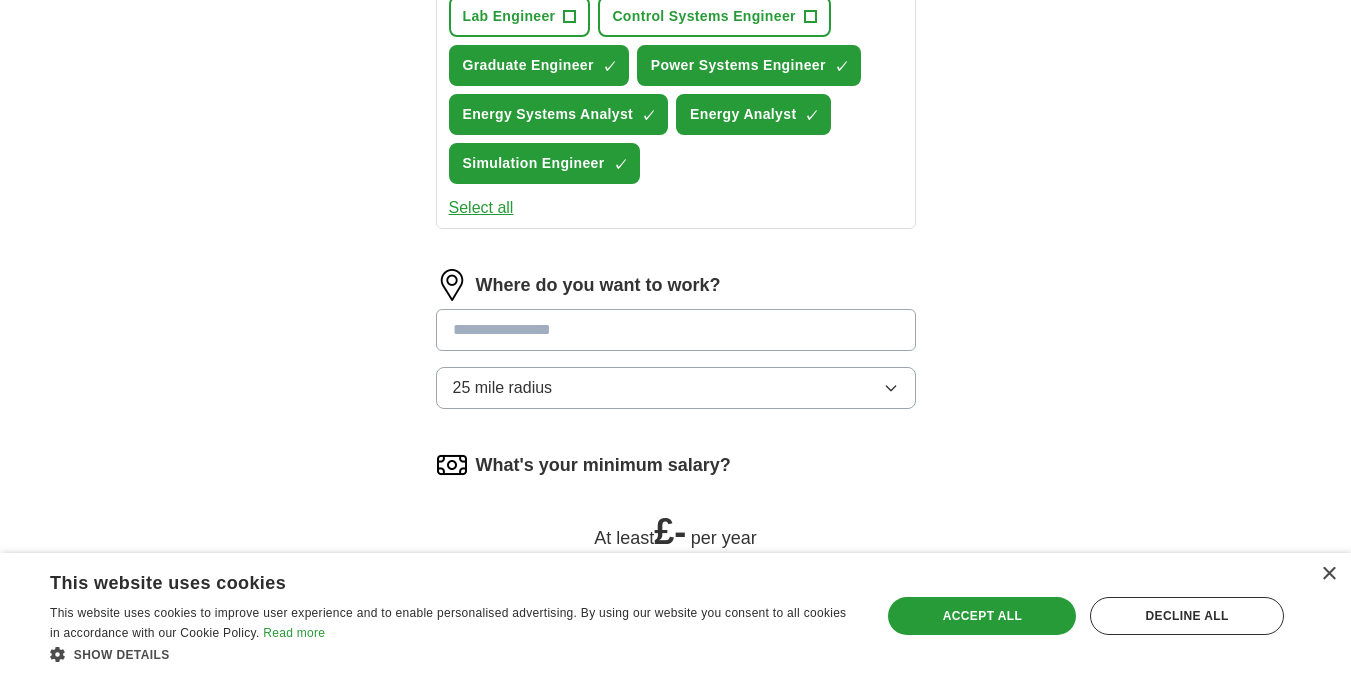scroll, scrollTop: 900, scrollLeft: 0, axis: vertical 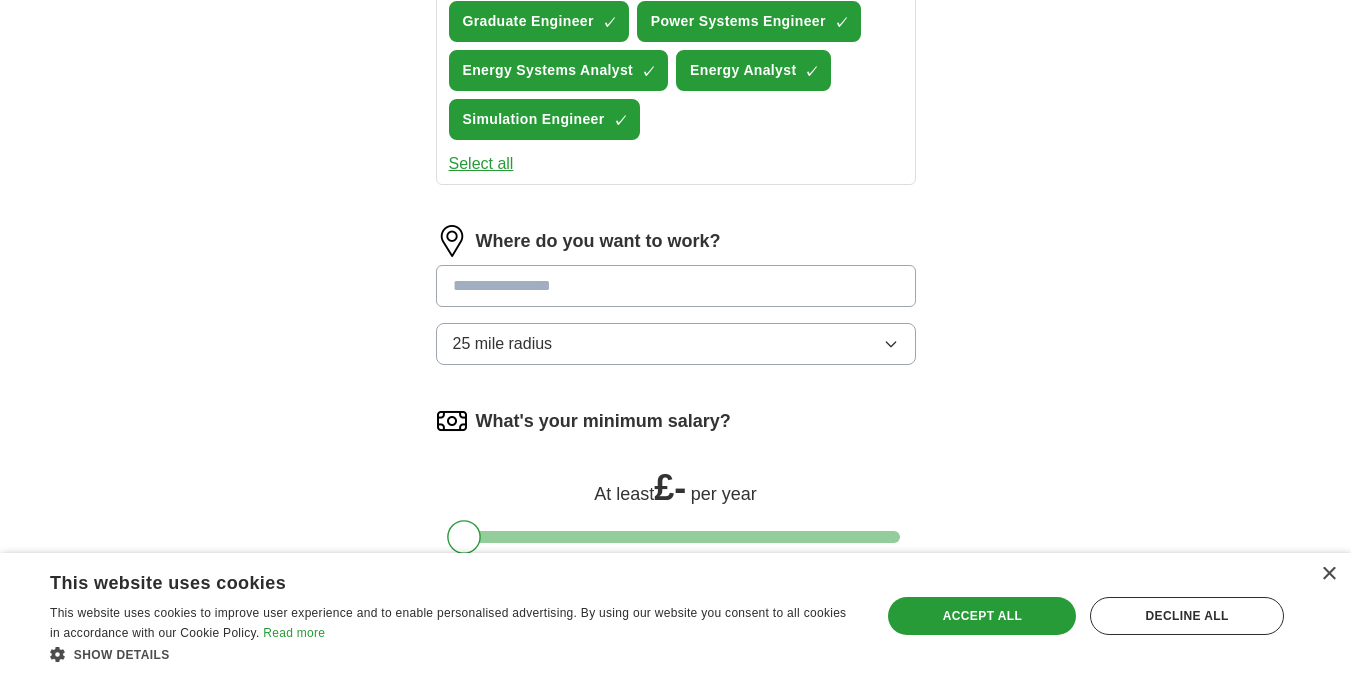 click on "25 mile radius" at bounding box center (676, 344) 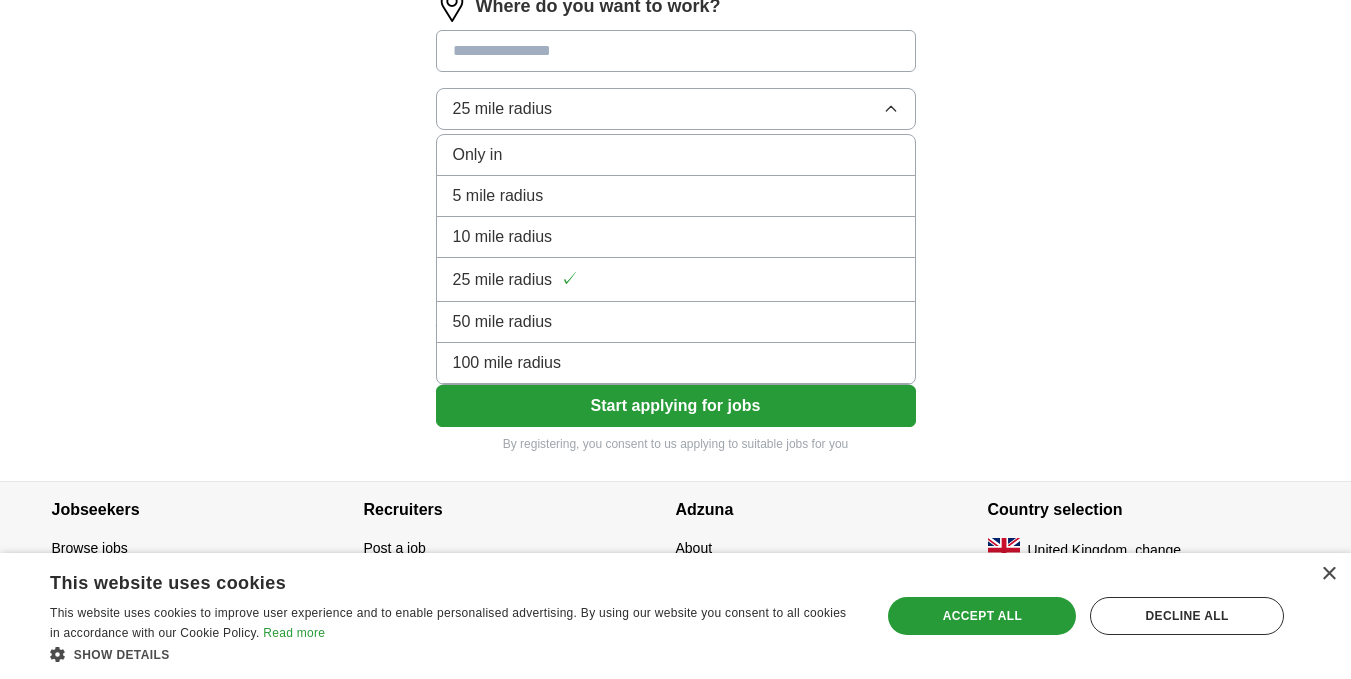 scroll, scrollTop: 1160, scrollLeft: 0, axis: vertical 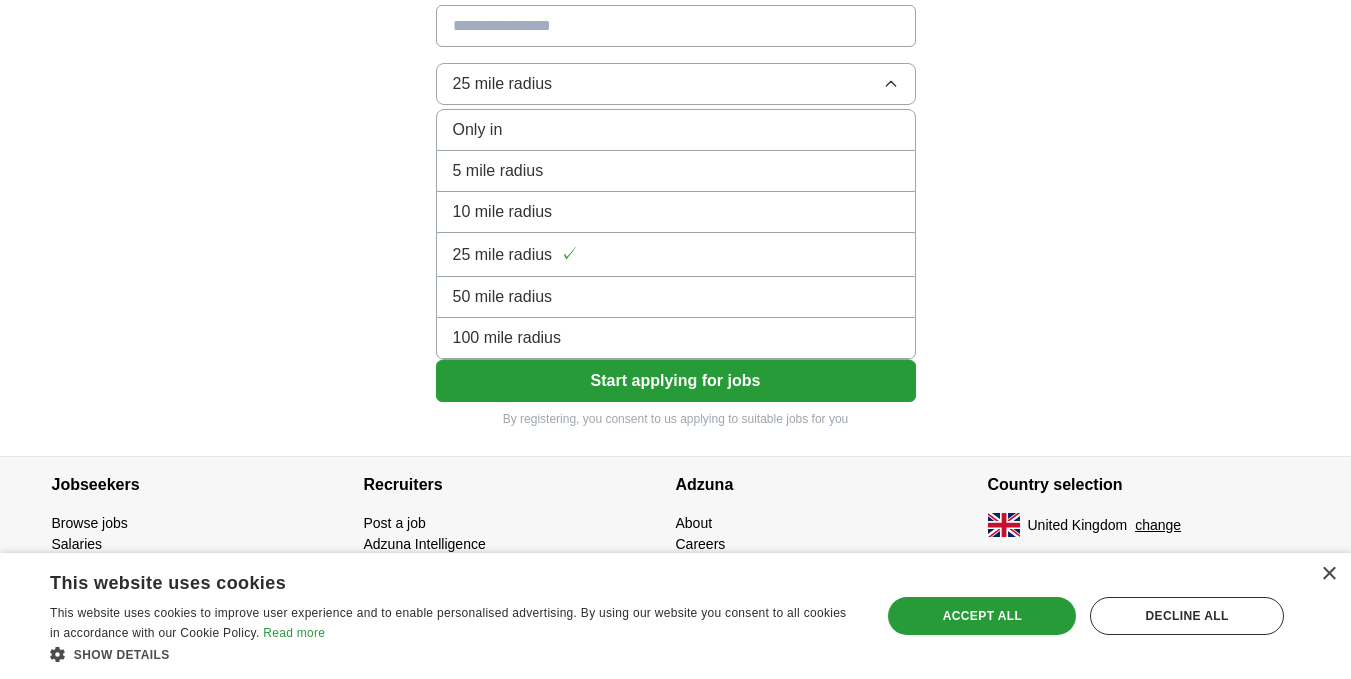 click on "100 mile radius" at bounding box center (676, 338) 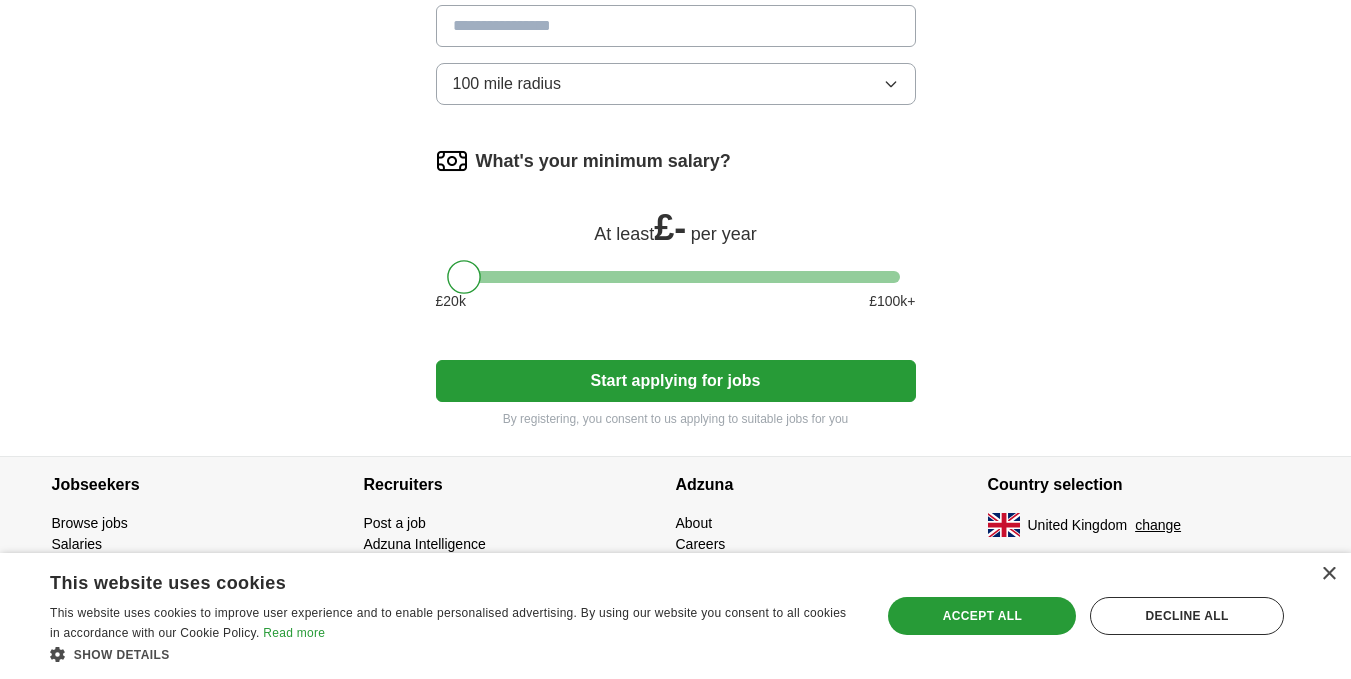 click at bounding box center (676, 26) 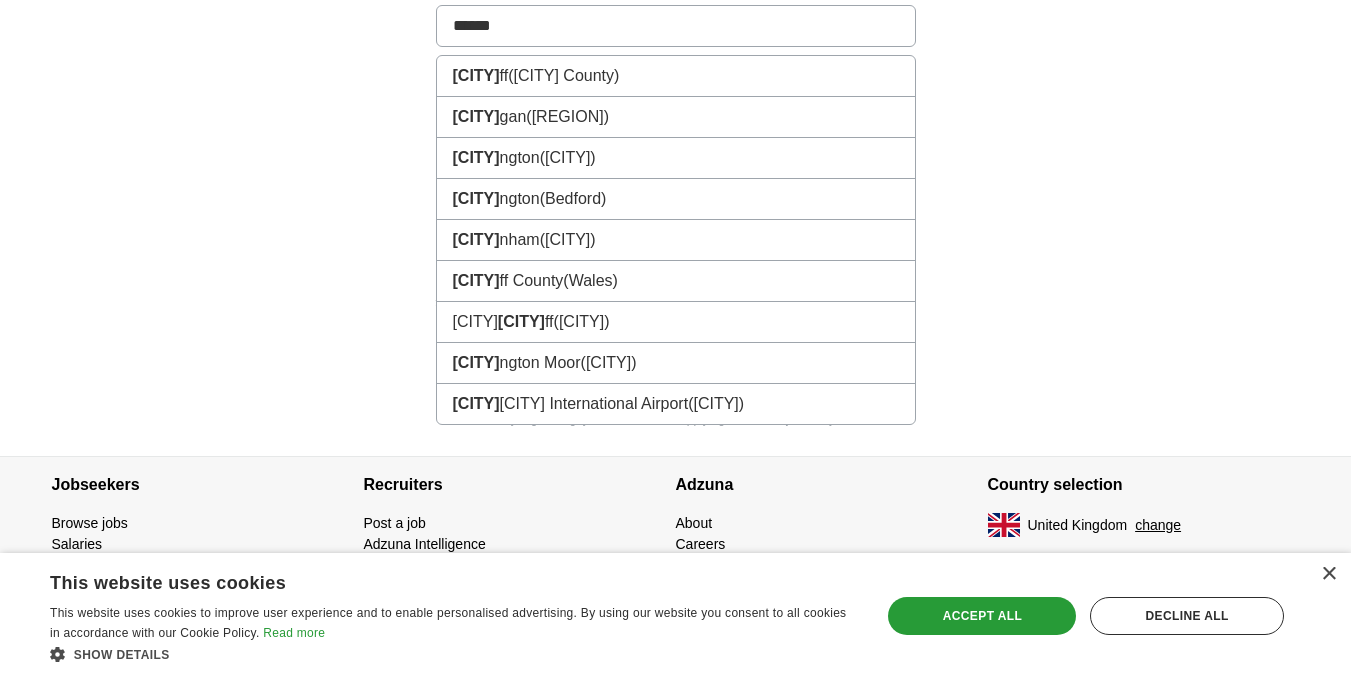type on "*******" 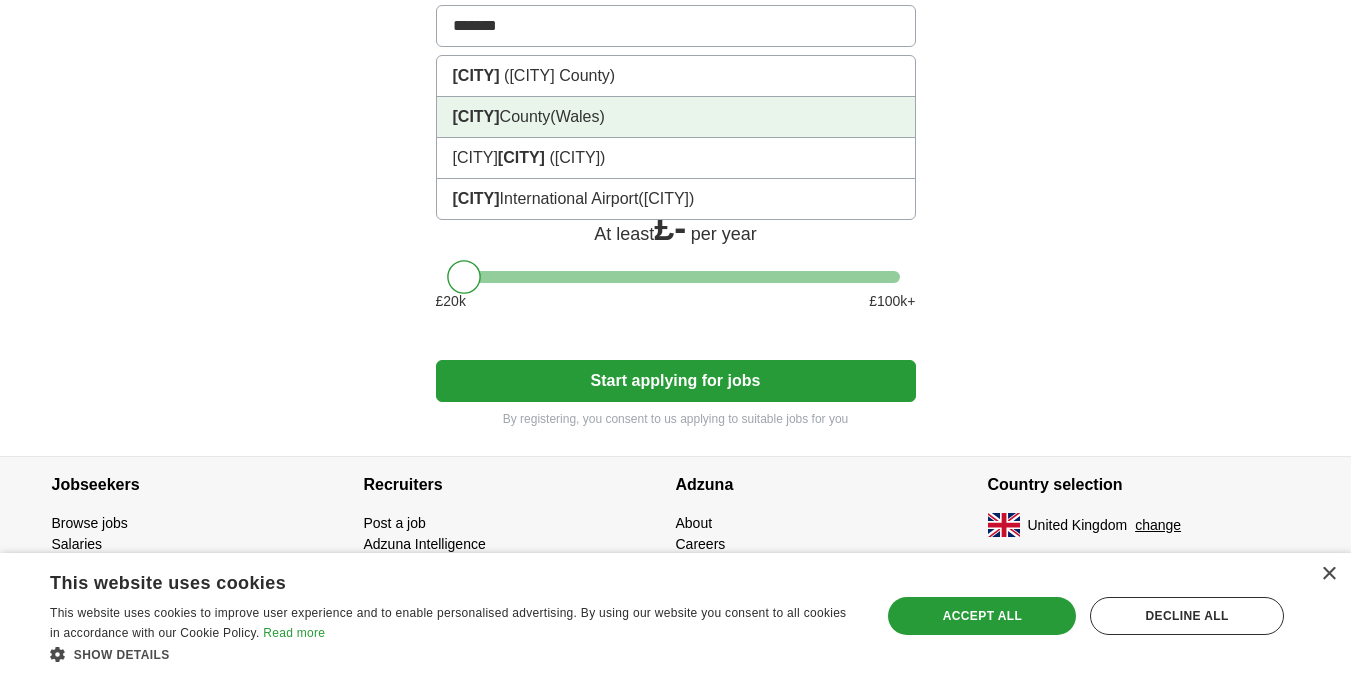 click on "[CITY]  County  (Wales)" at bounding box center (676, 117) 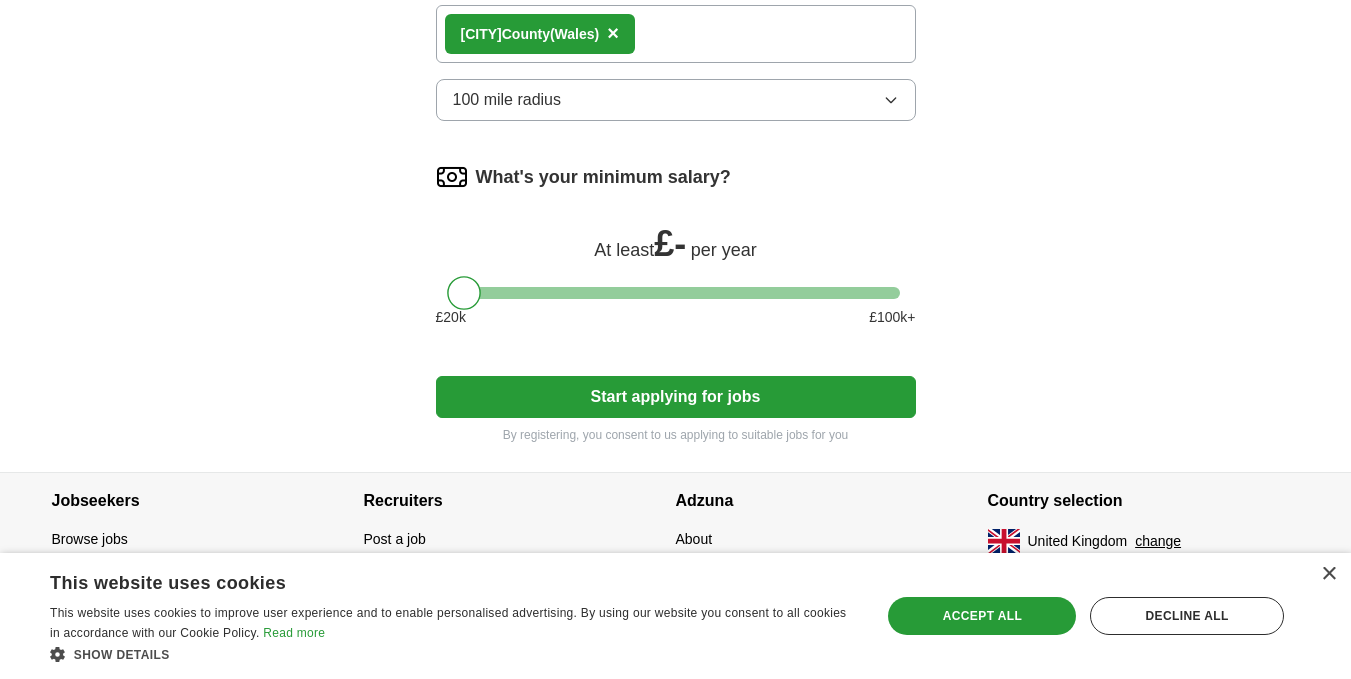 scroll, scrollTop: 1176, scrollLeft: 0, axis: vertical 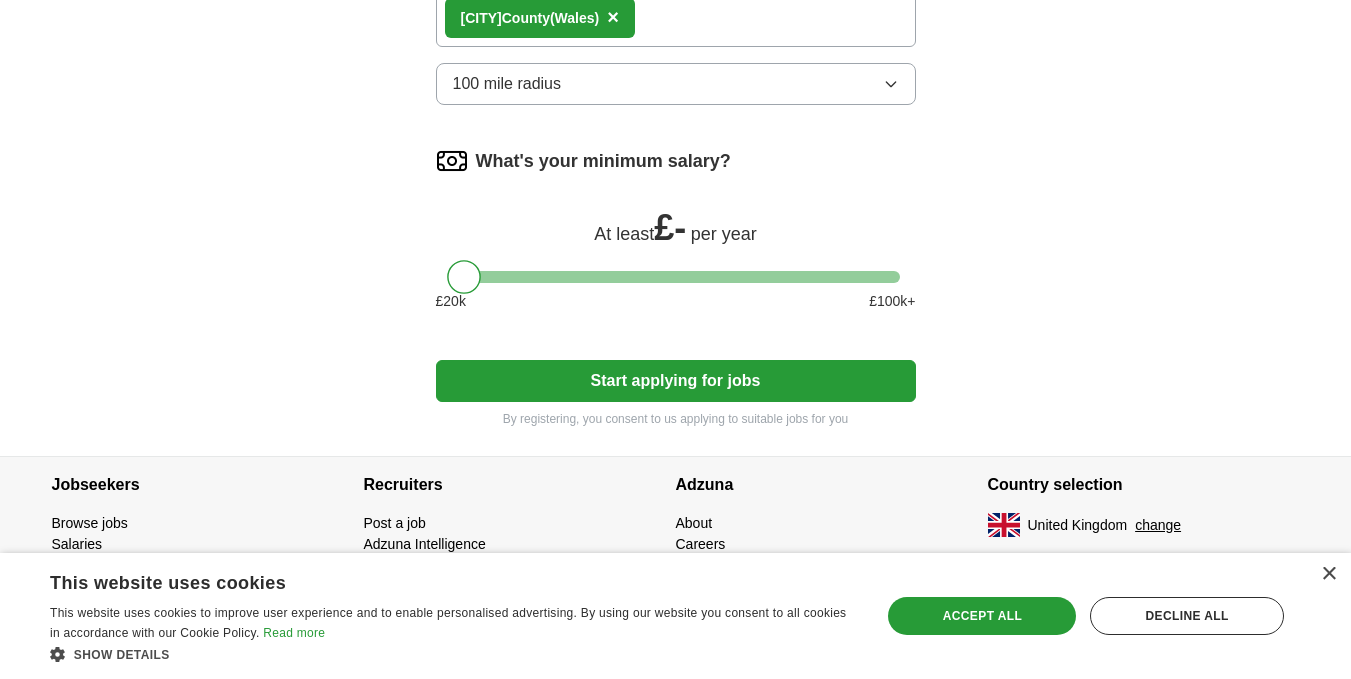 click on "Start applying for jobs" at bounding box center (676, 381) 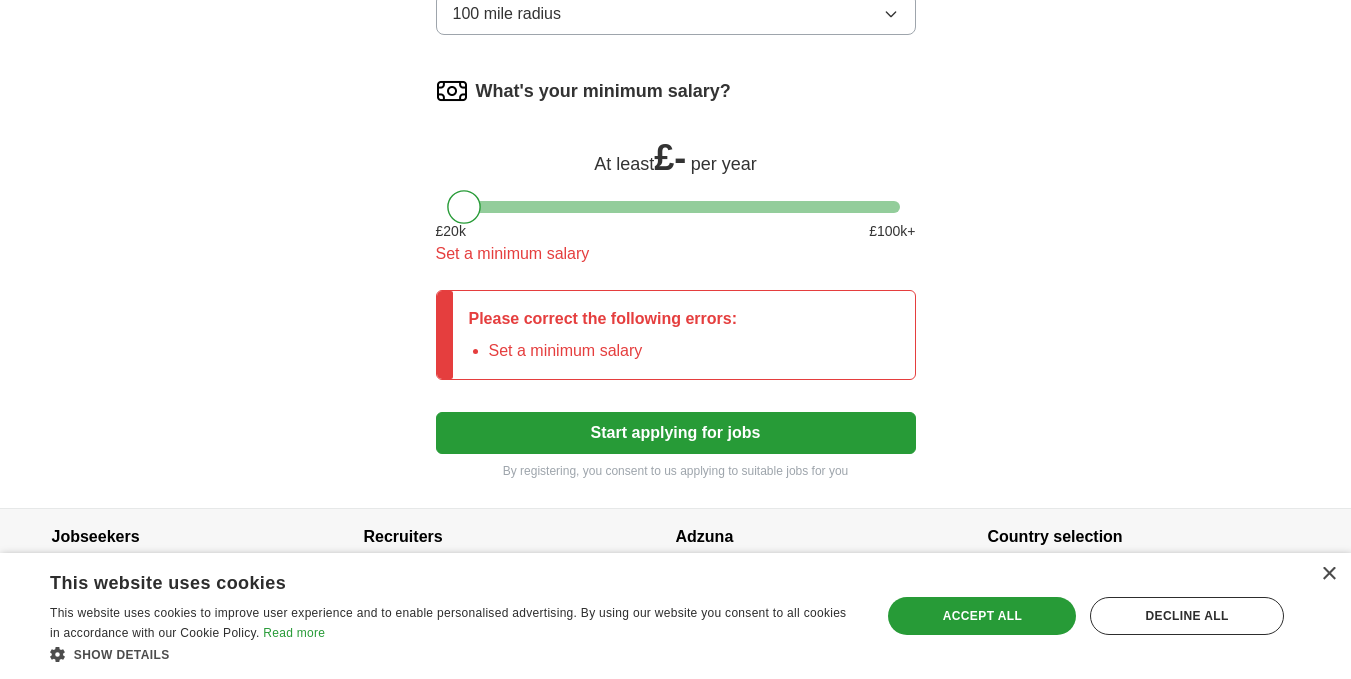 scroll, scrollTop: 1276, scrollLeft: 0, axis: vertical 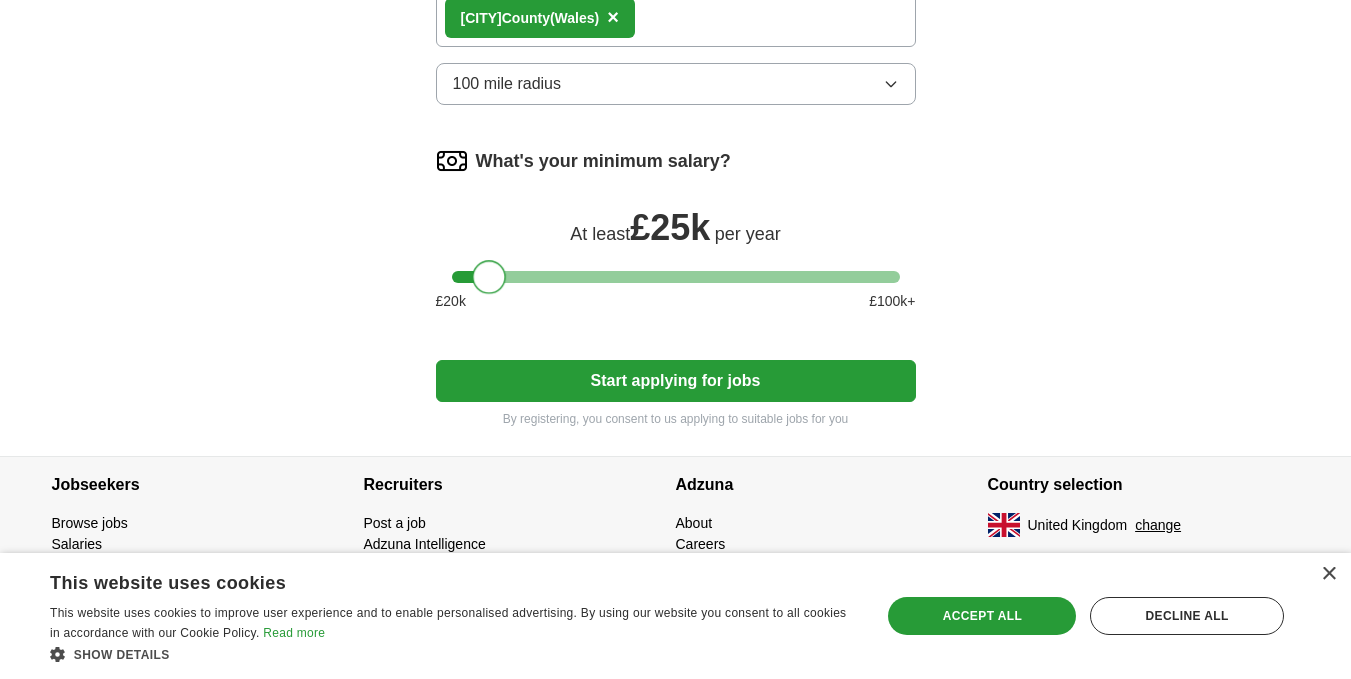 drag, startPoint x: 453, startPoint y: 183, endPoint x: 477, endPoint y: 187, distance: 24.33105 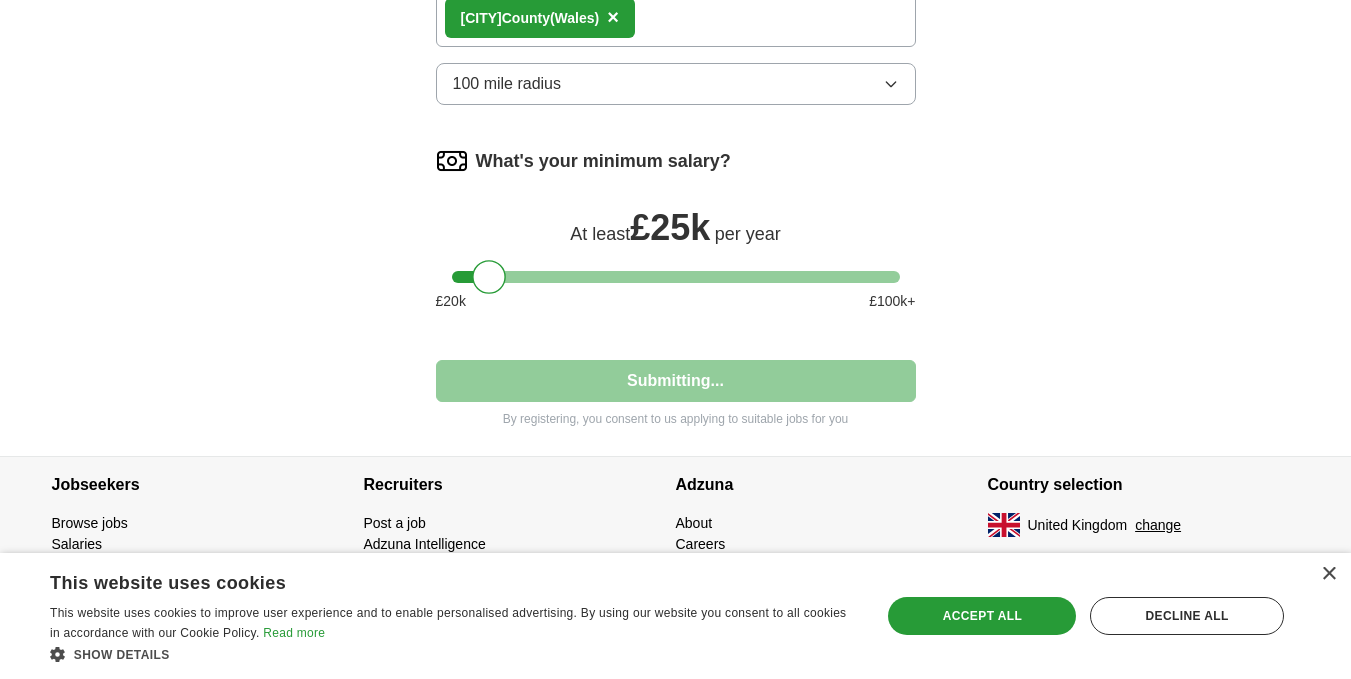 select on "**" 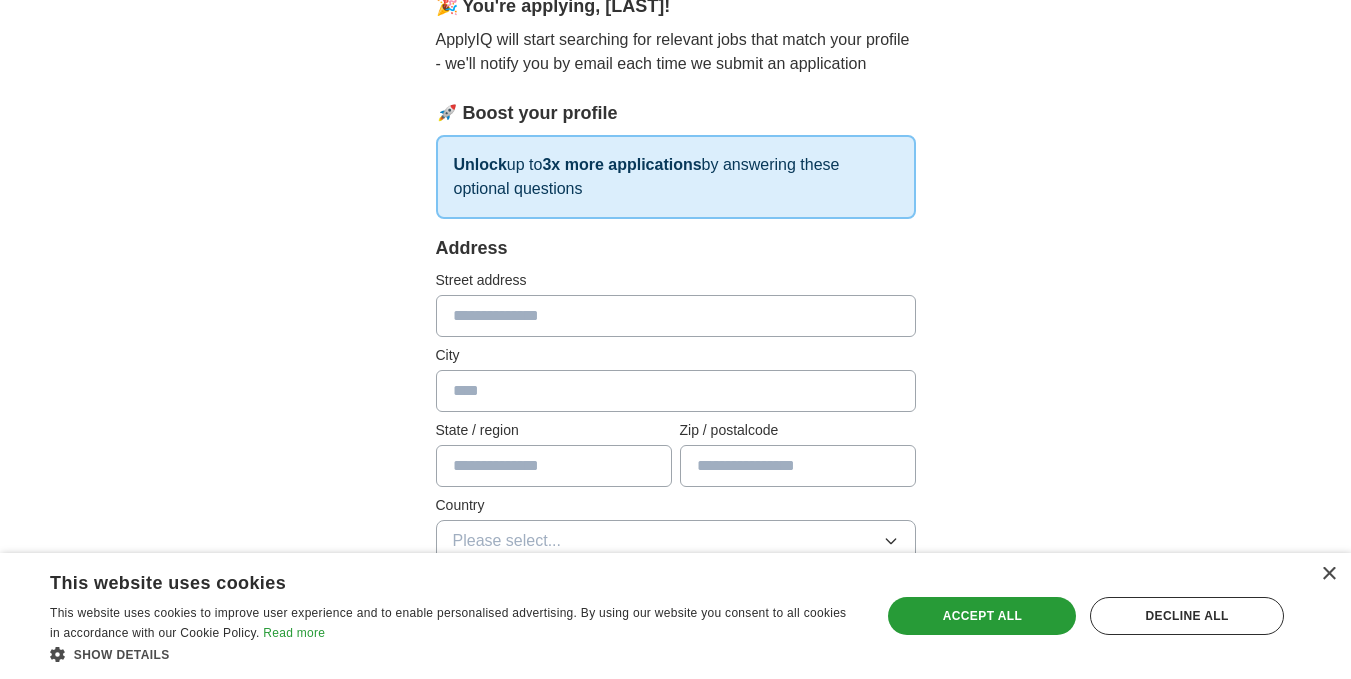 scroll, scrollTop: 300, scrollLeft: 0, axis: vertical 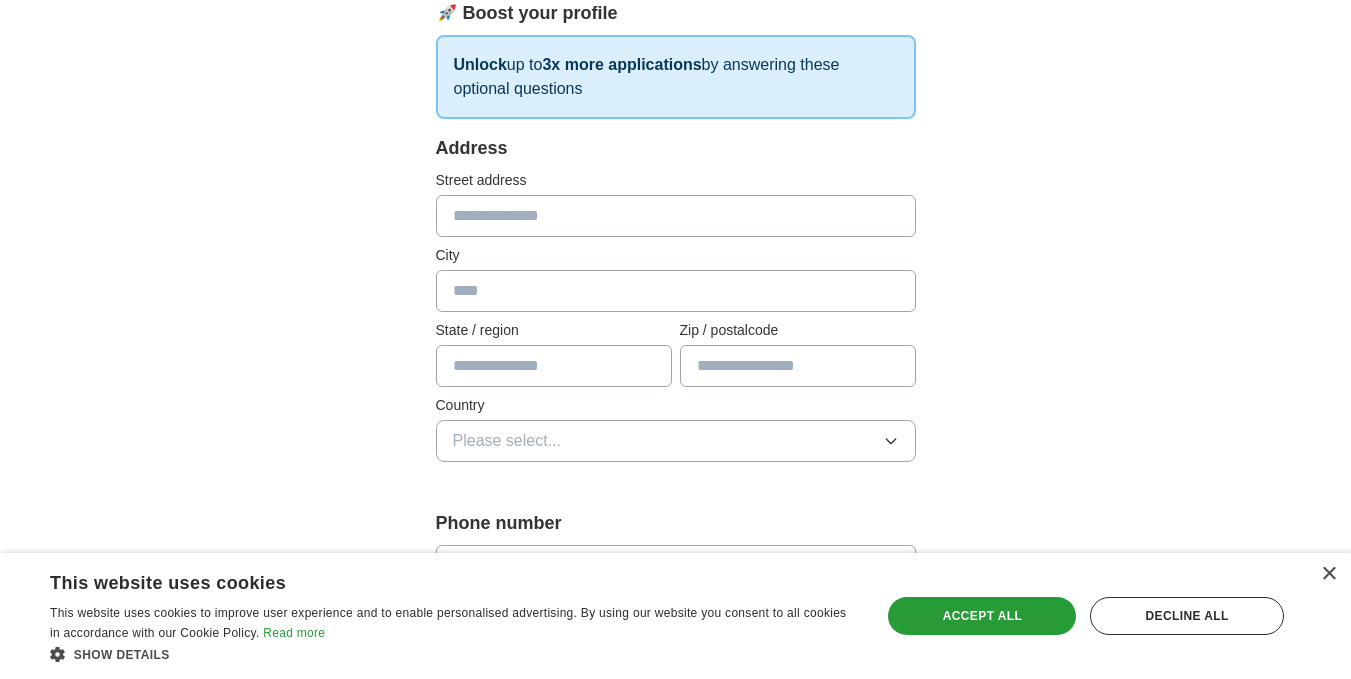 click on "Address Street address City State / region Zip / postalcode Country Please select..." at bounding box center (676, 310) 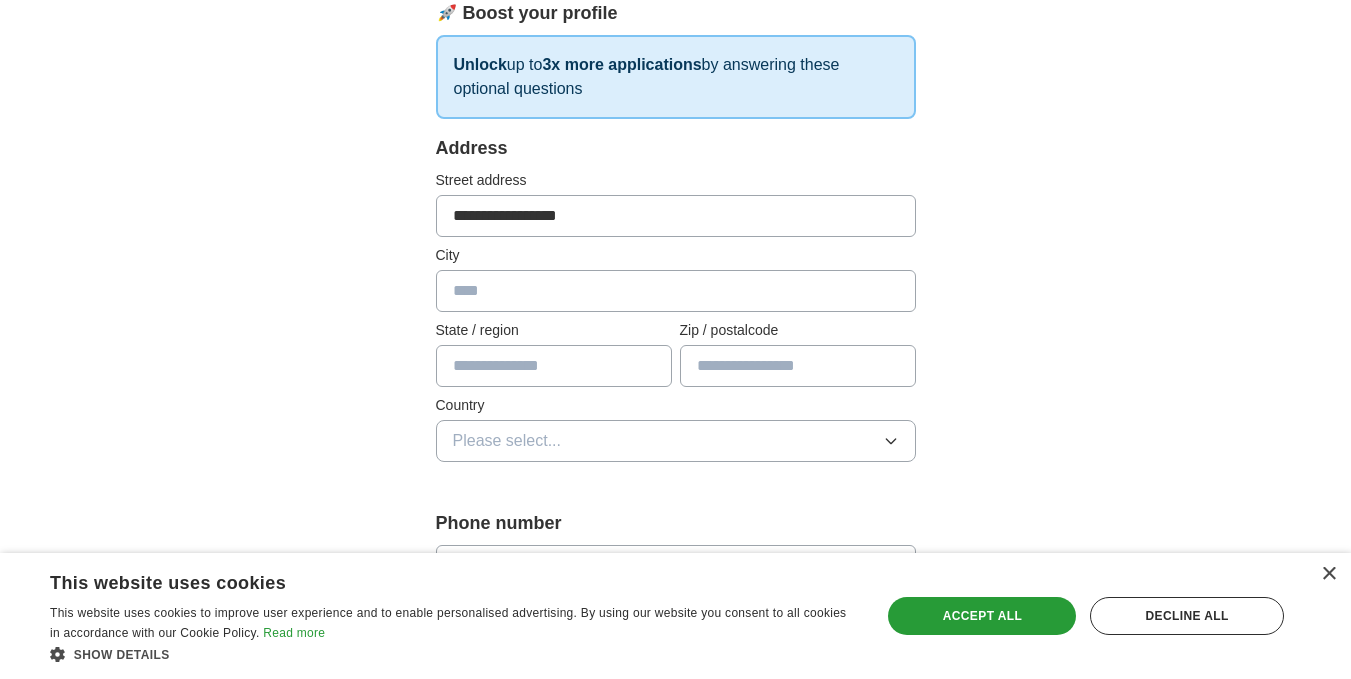 type on "*******" 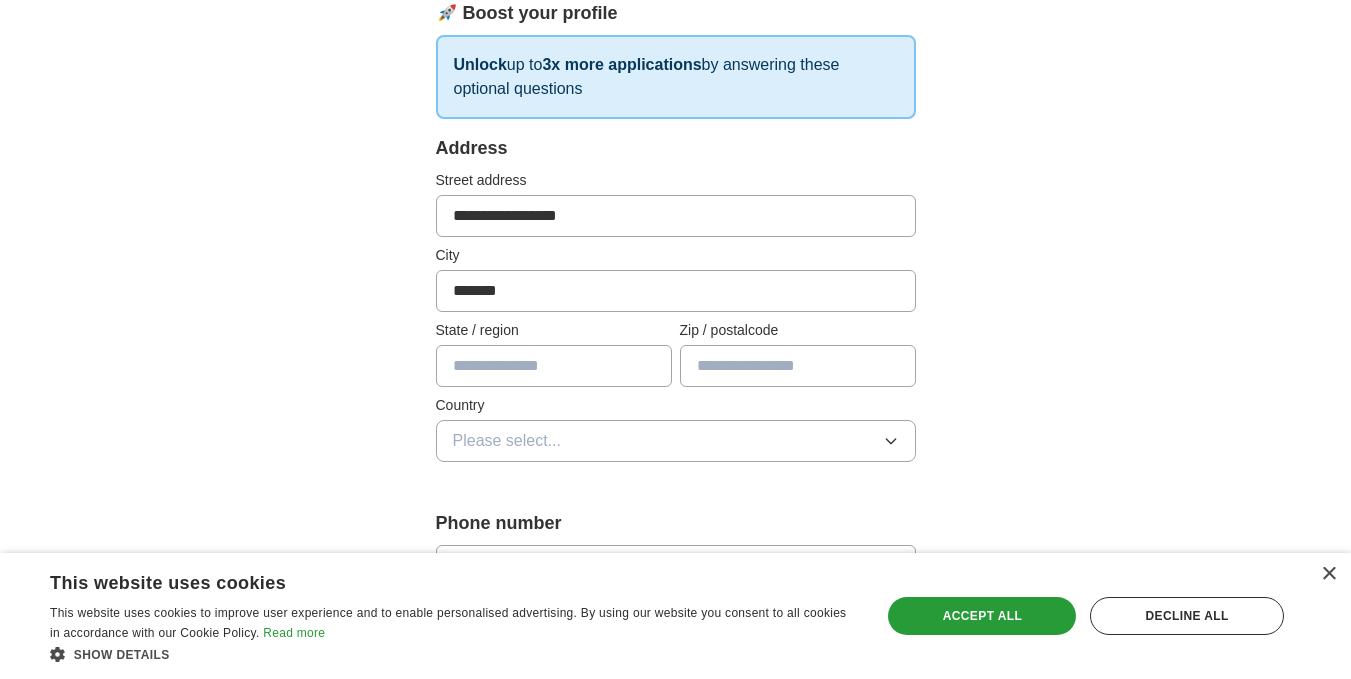 type on "*****" 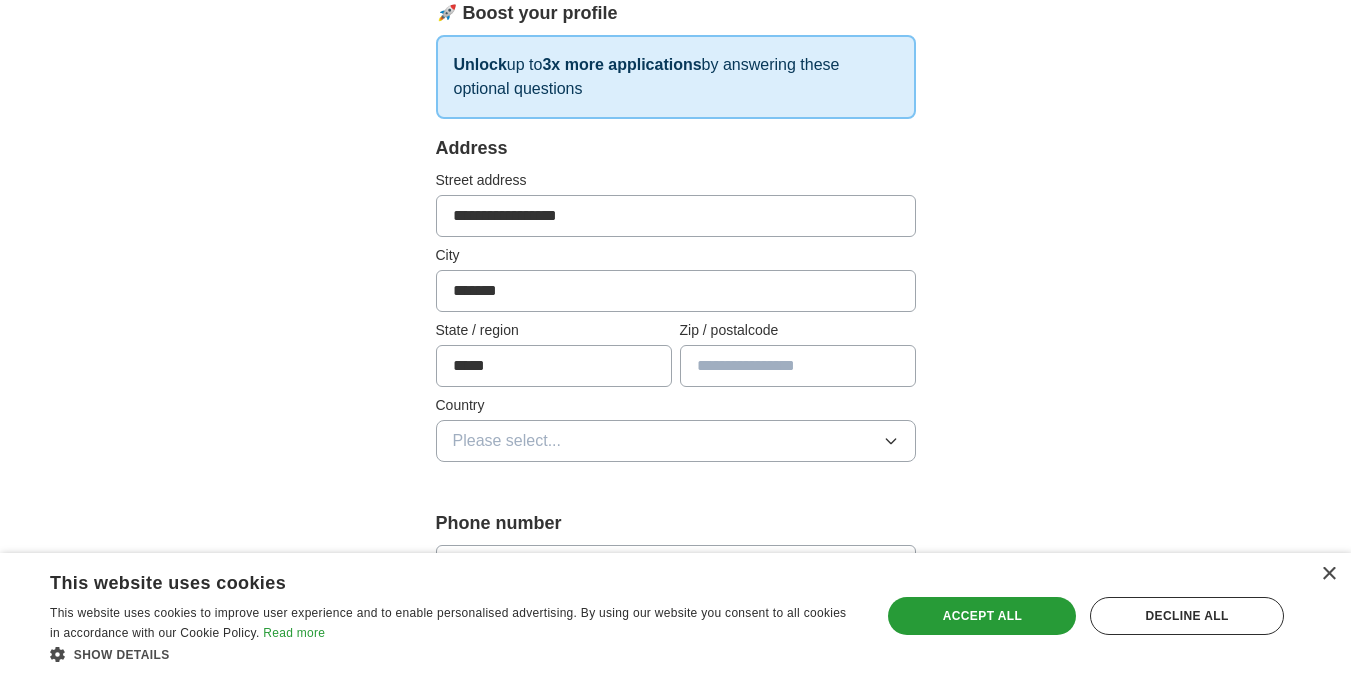 type on "********" 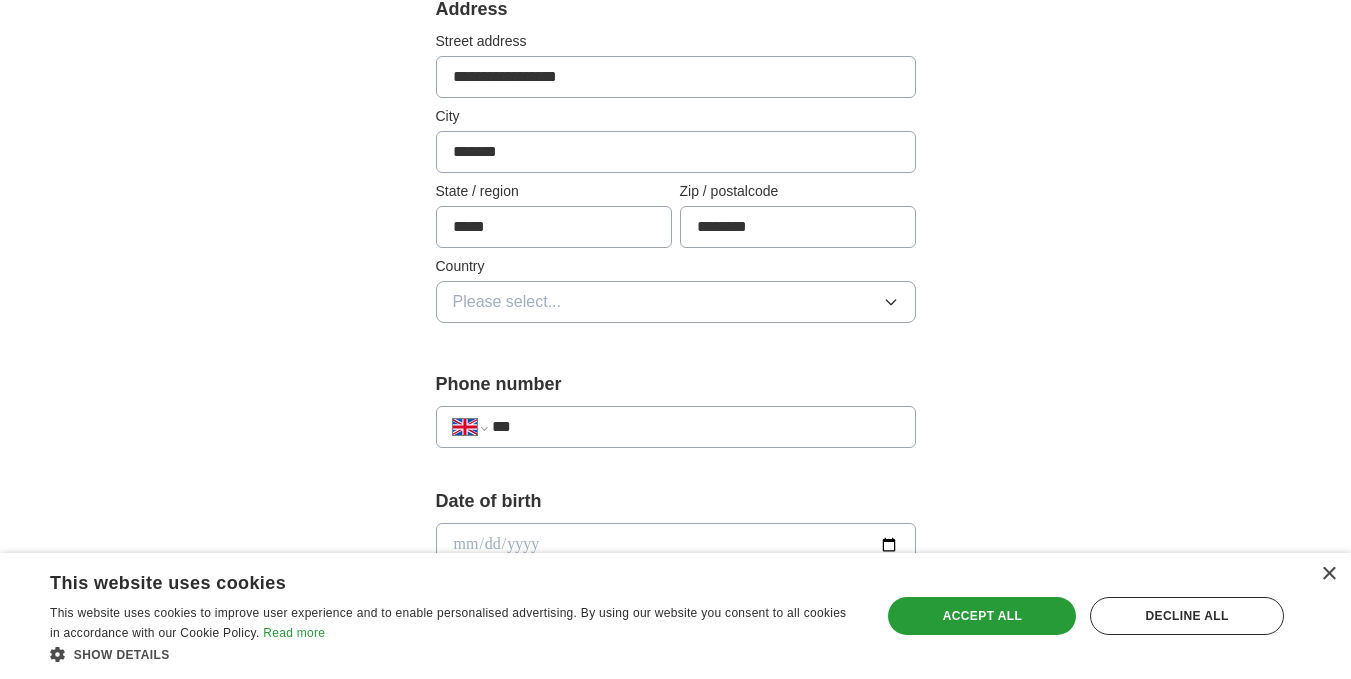 scroll, scrollTop: 500, scrollLeft: 0, axis: vertical 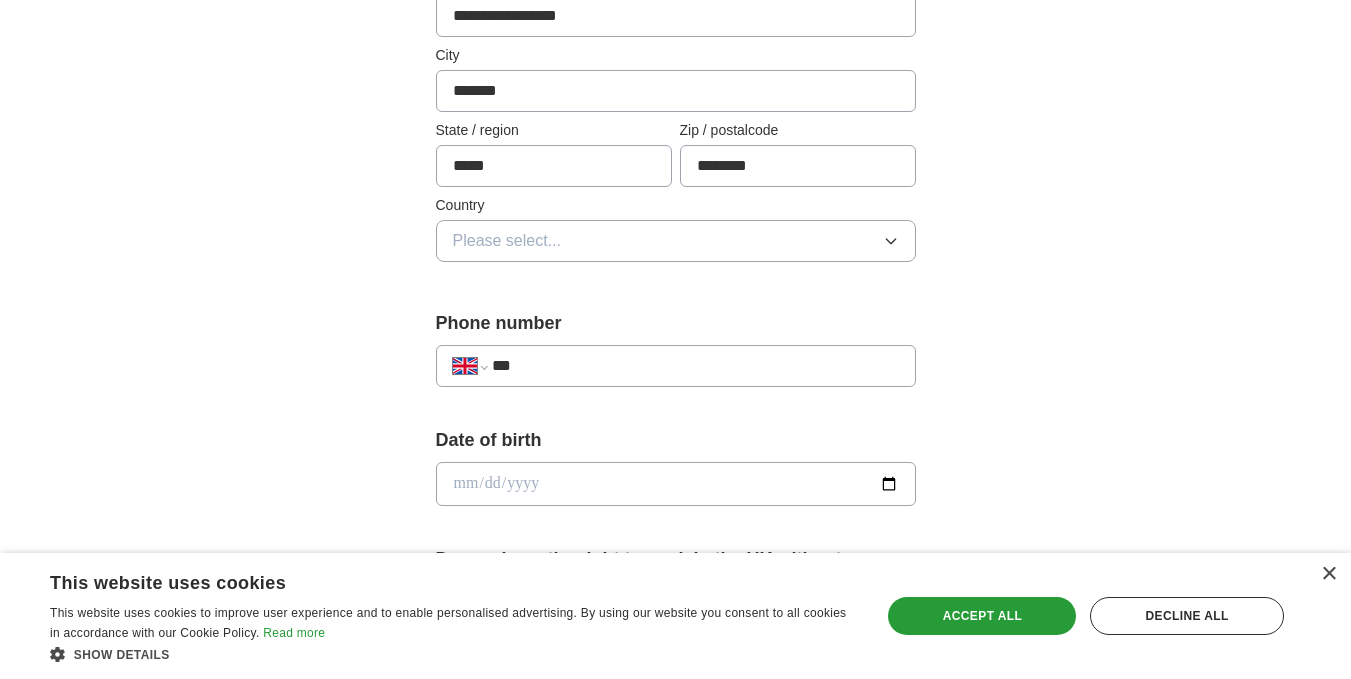 click on "Please select..." at bounding box center (676, 241) 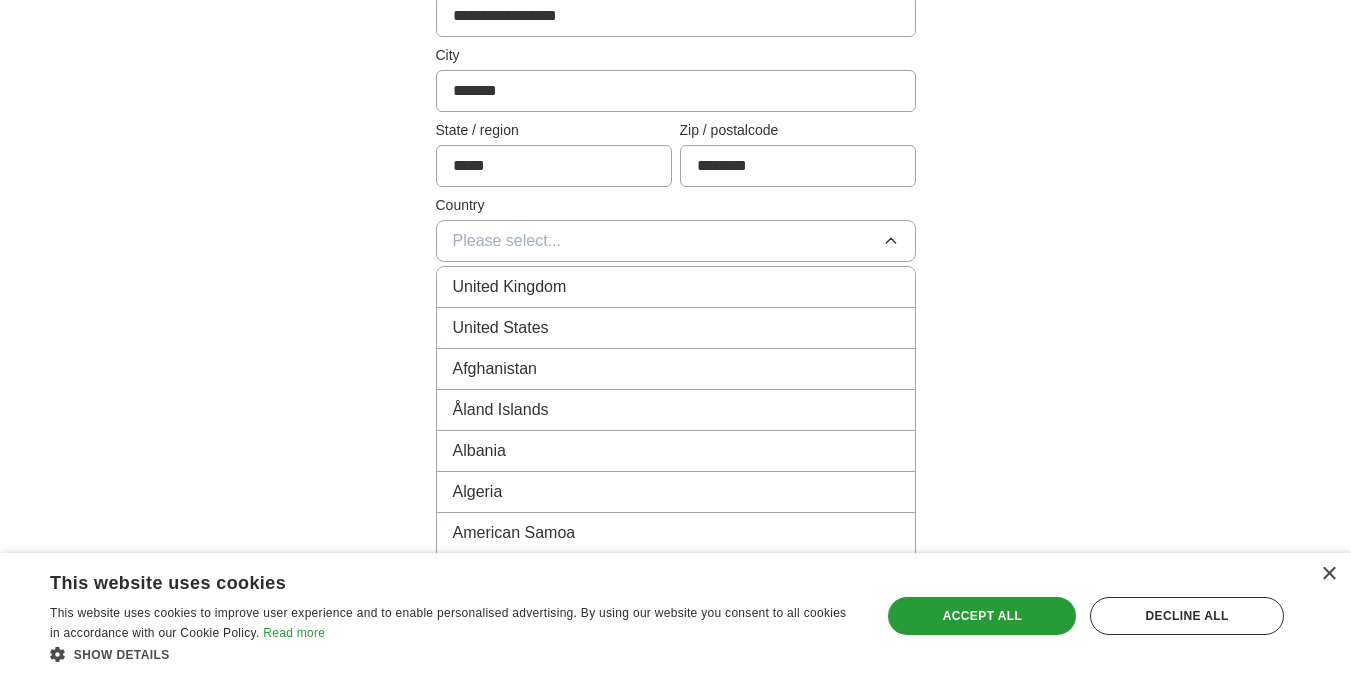 click on "United Kingdom" at bounding box center [676, 287] 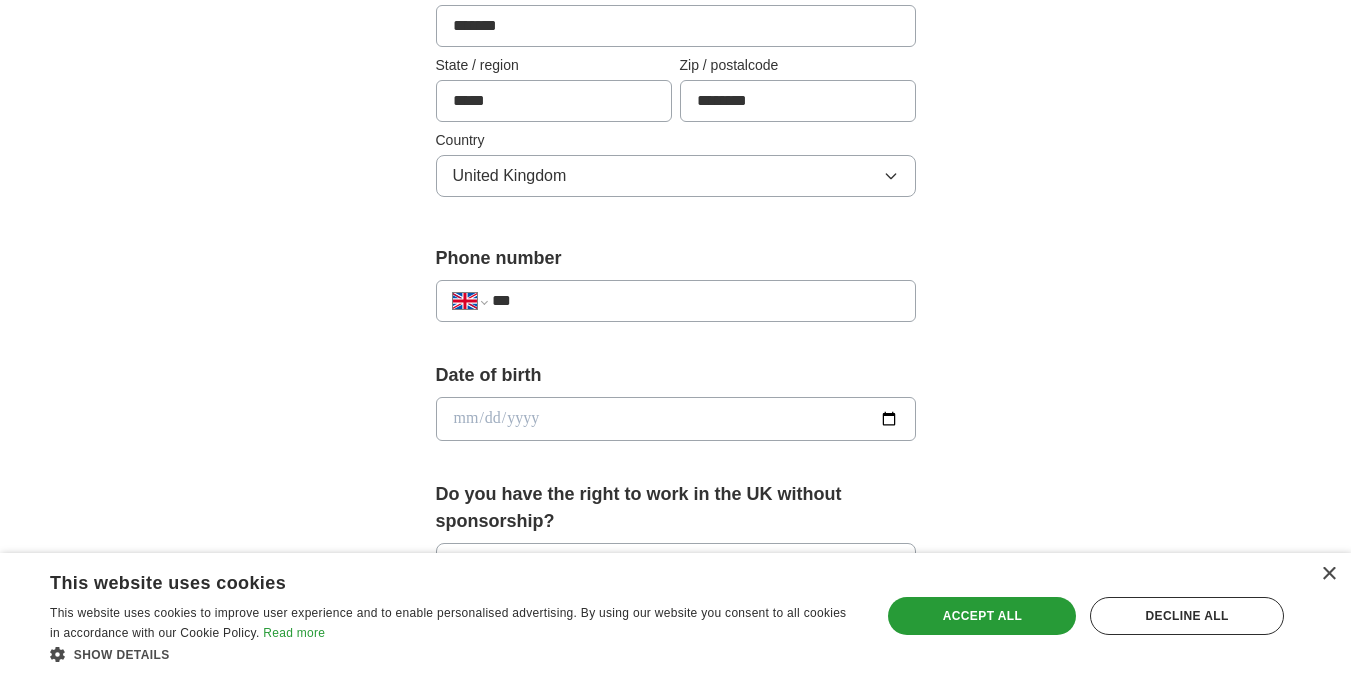 scroll, scrollTop: 600, scrollLeft: 0, axis: vertical 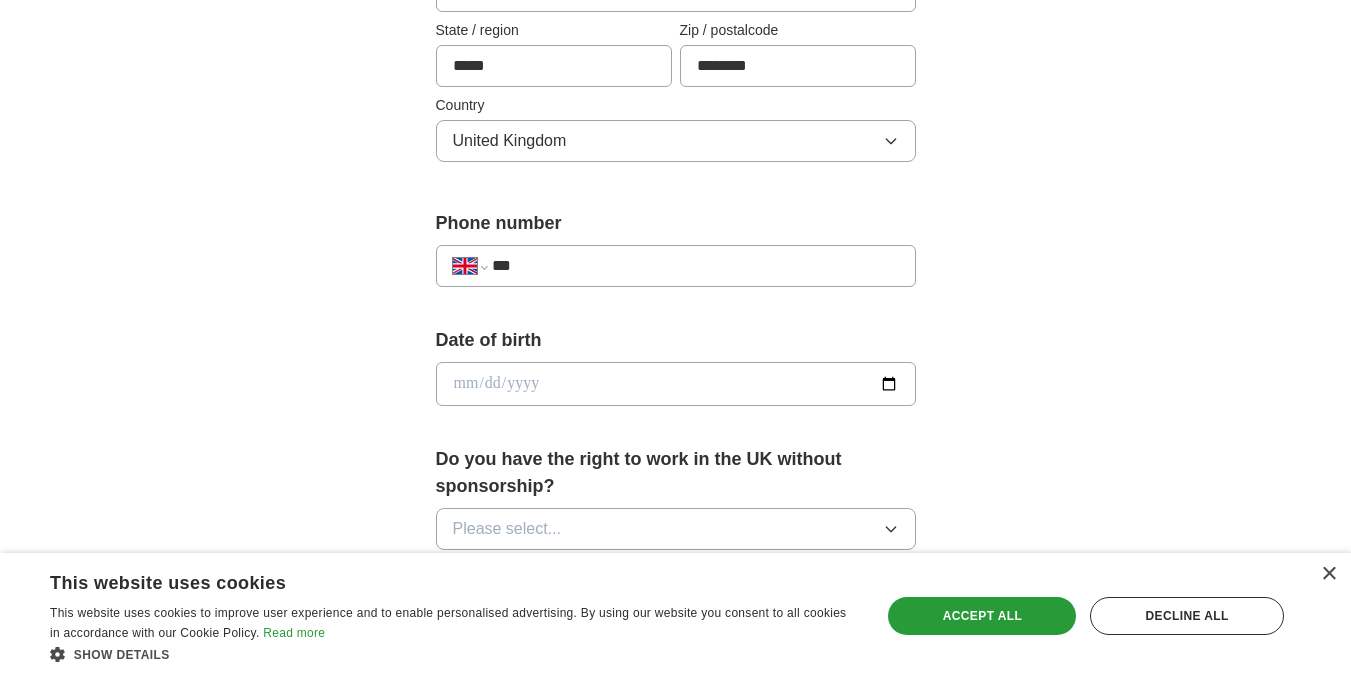 click on "***" at bounding box center [695, 266] 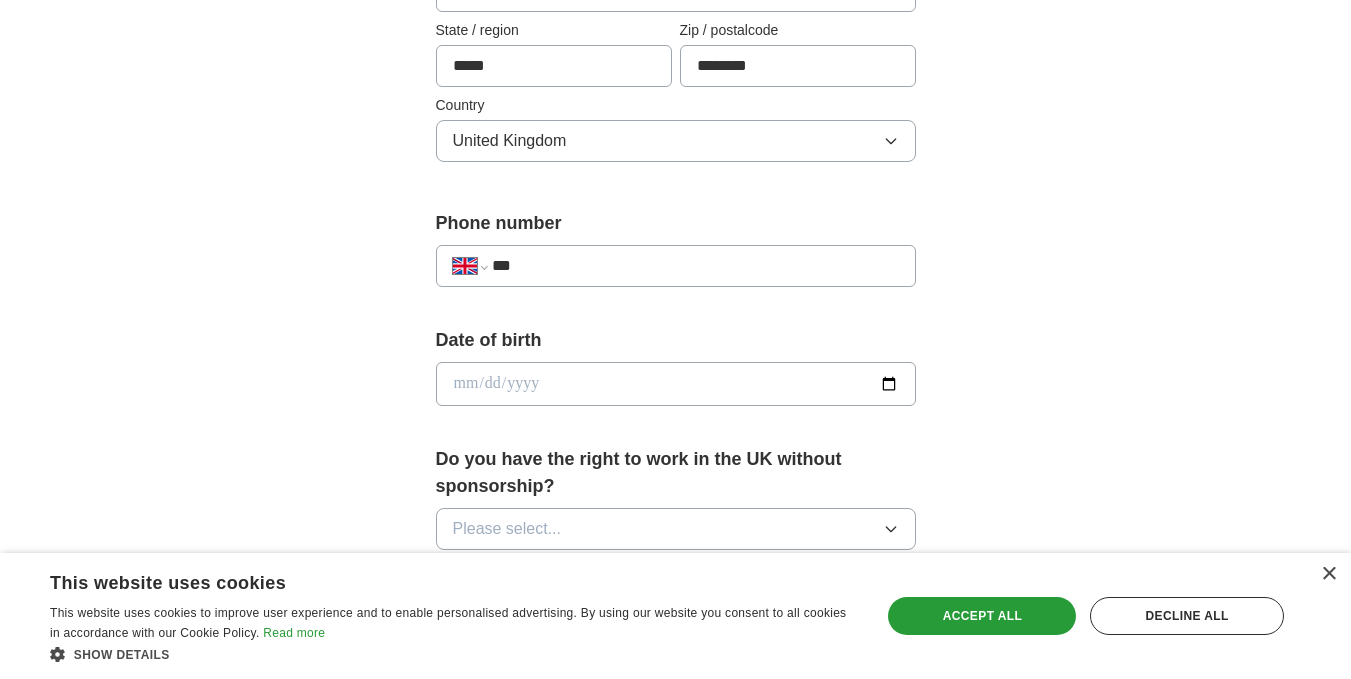 type on "**********" 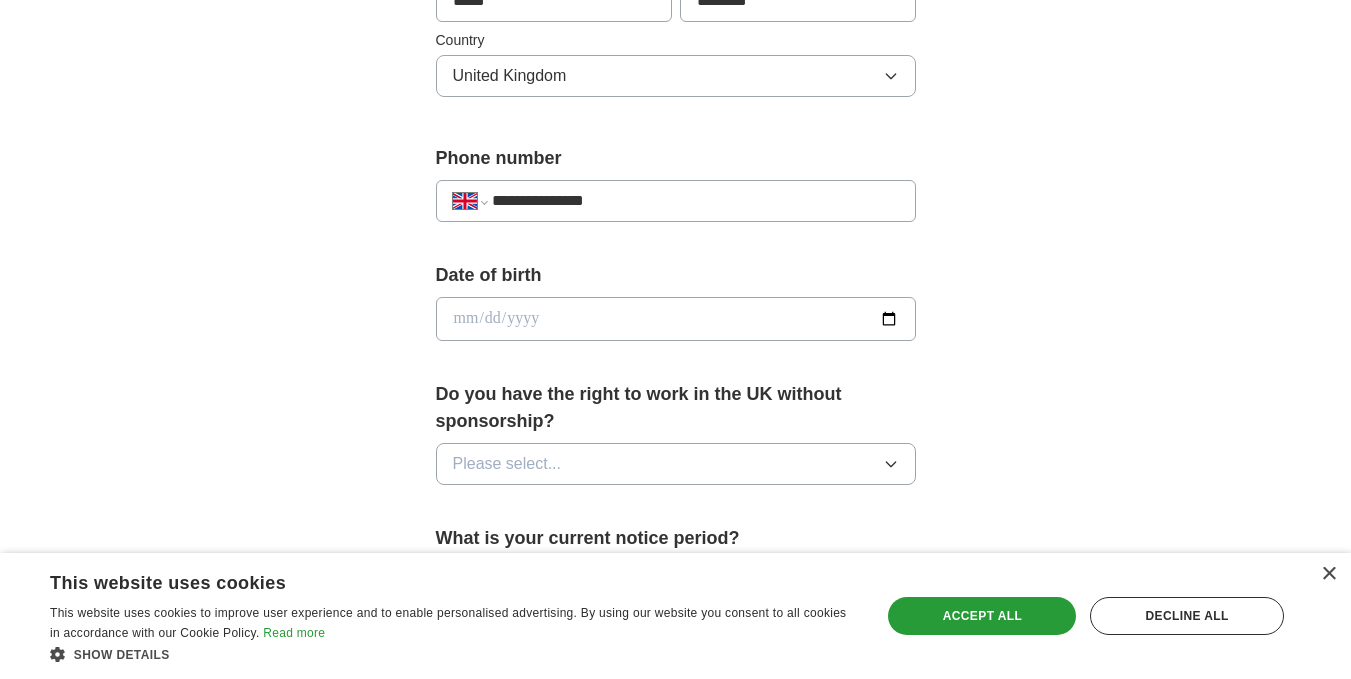 scroll, scrollTop: 800, scrollLeft: 0, axis: vertical 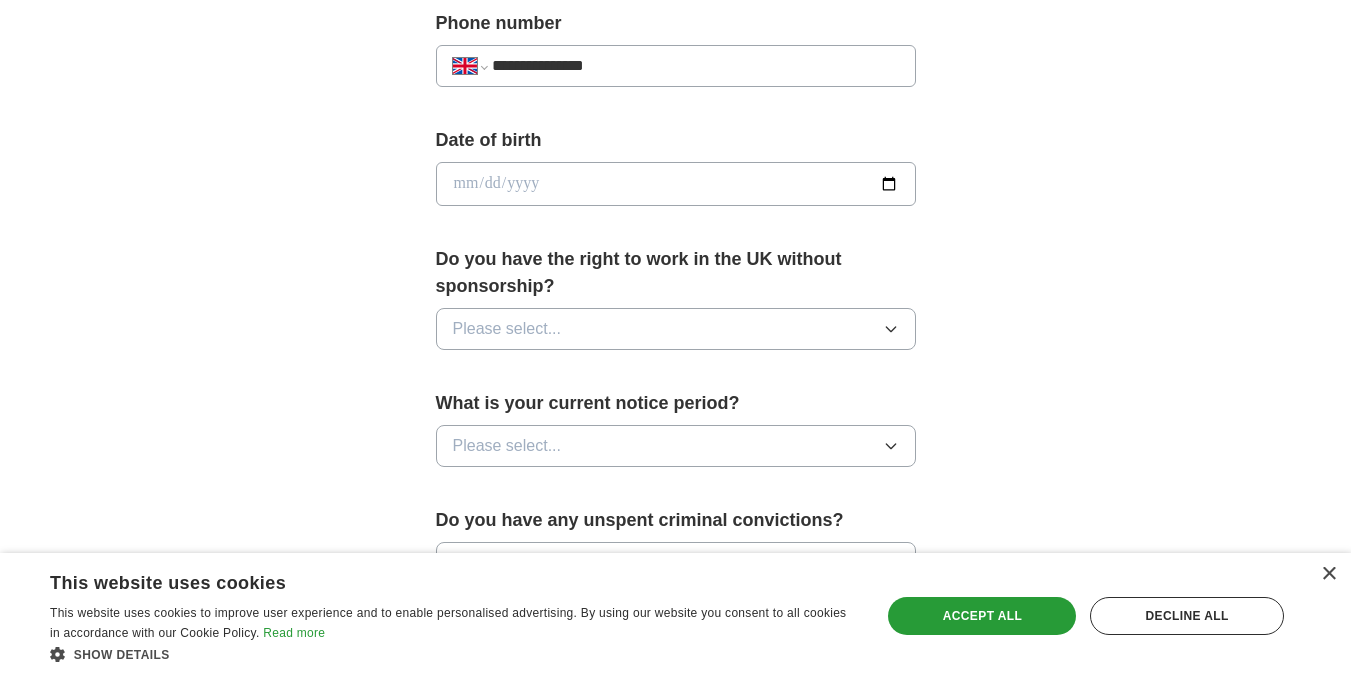 click at bounding box center (676, 184) 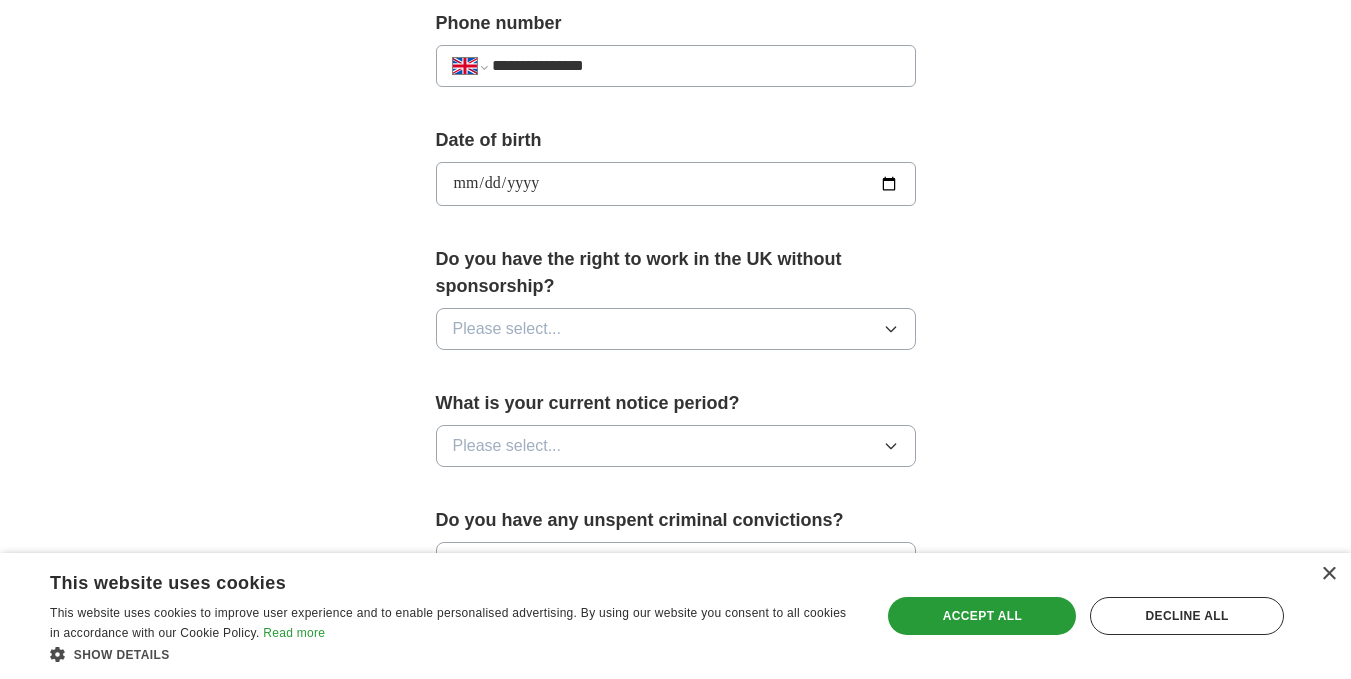 type on "**********" 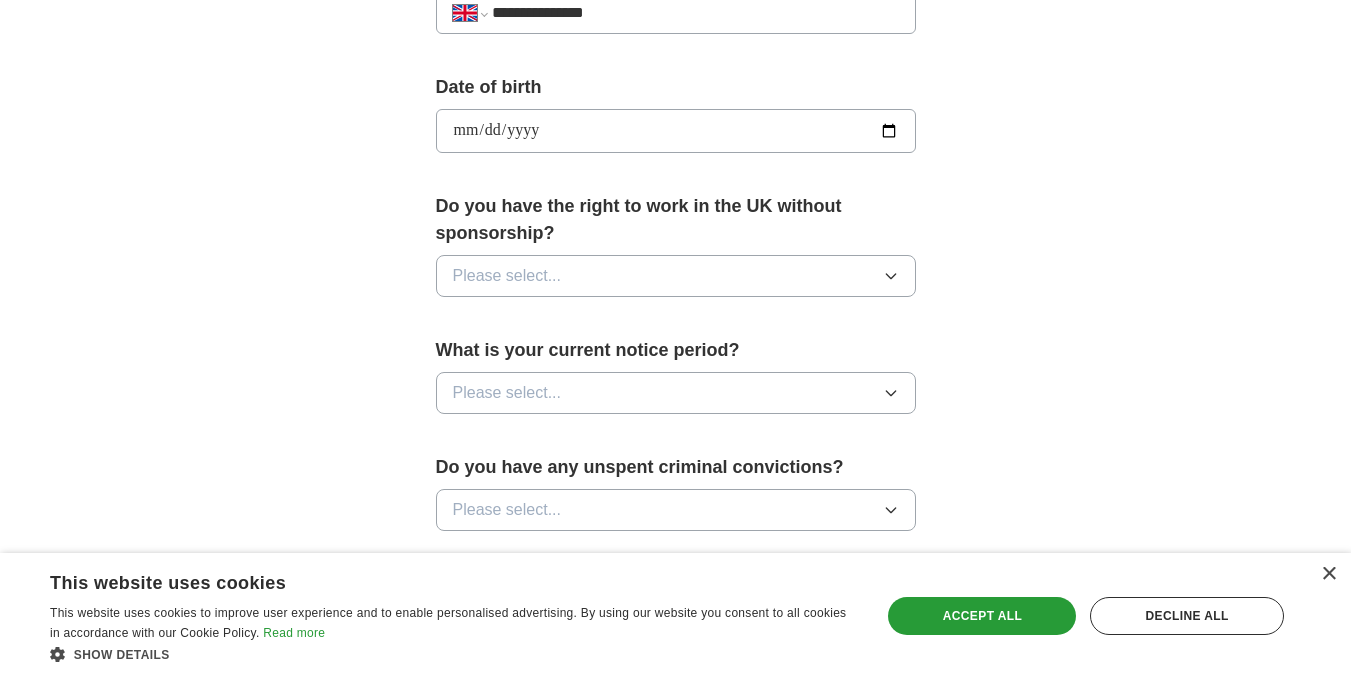 scroll, scrollTop: 900, scrollLeft: 0, axis: vertical 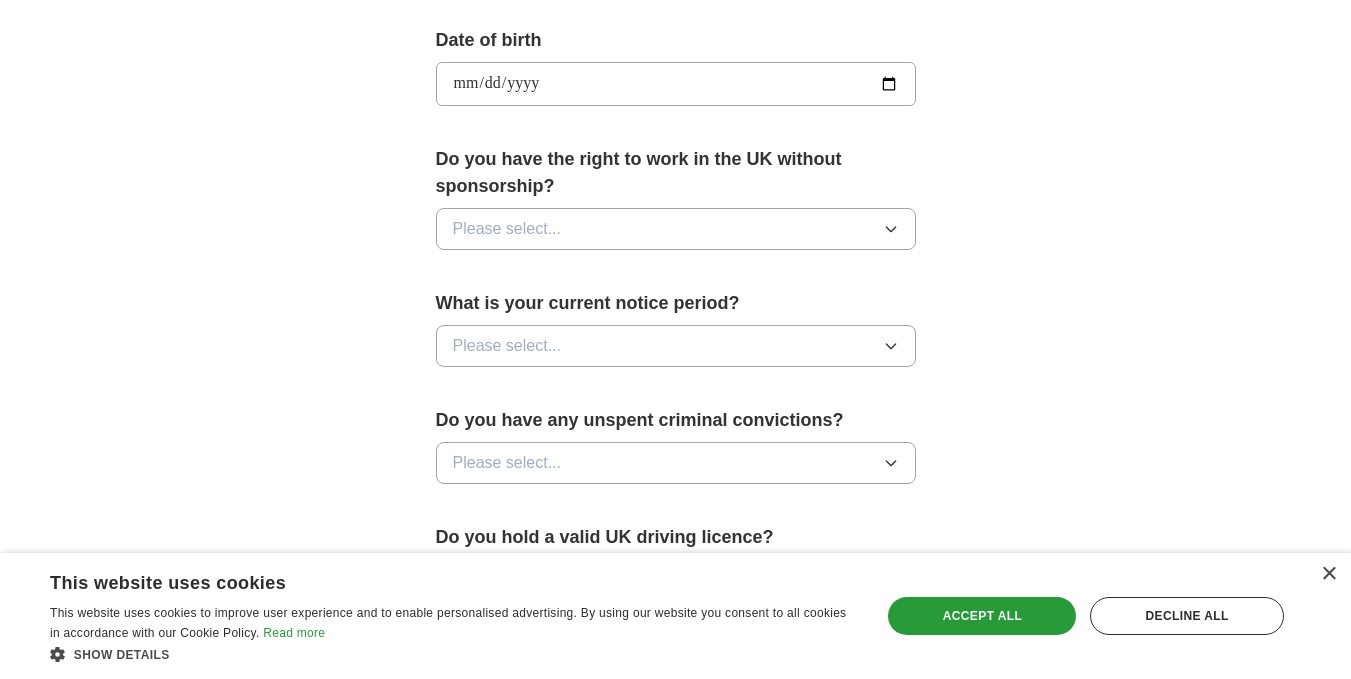 click on "Please select..." at bounding box center [676, 229] 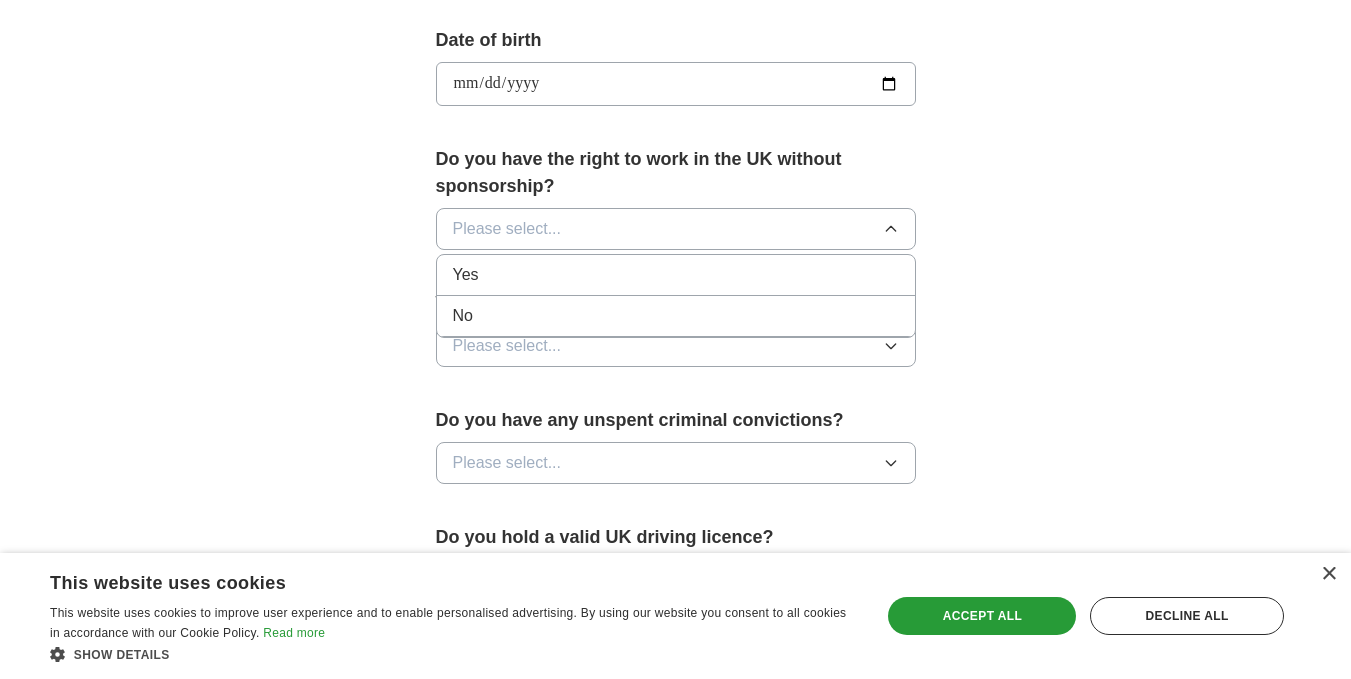 click on "Yes" at bounding box center [676, 275] 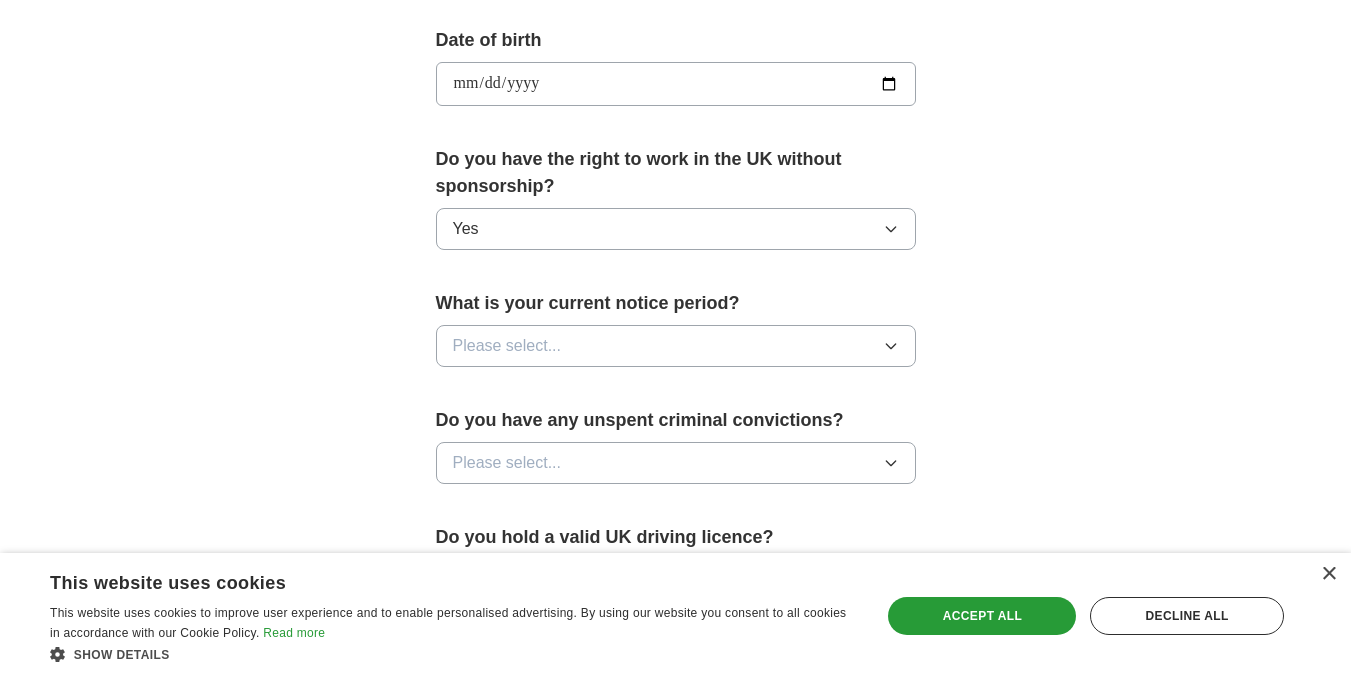 click on "Yes" at bounding box center [676, 229] 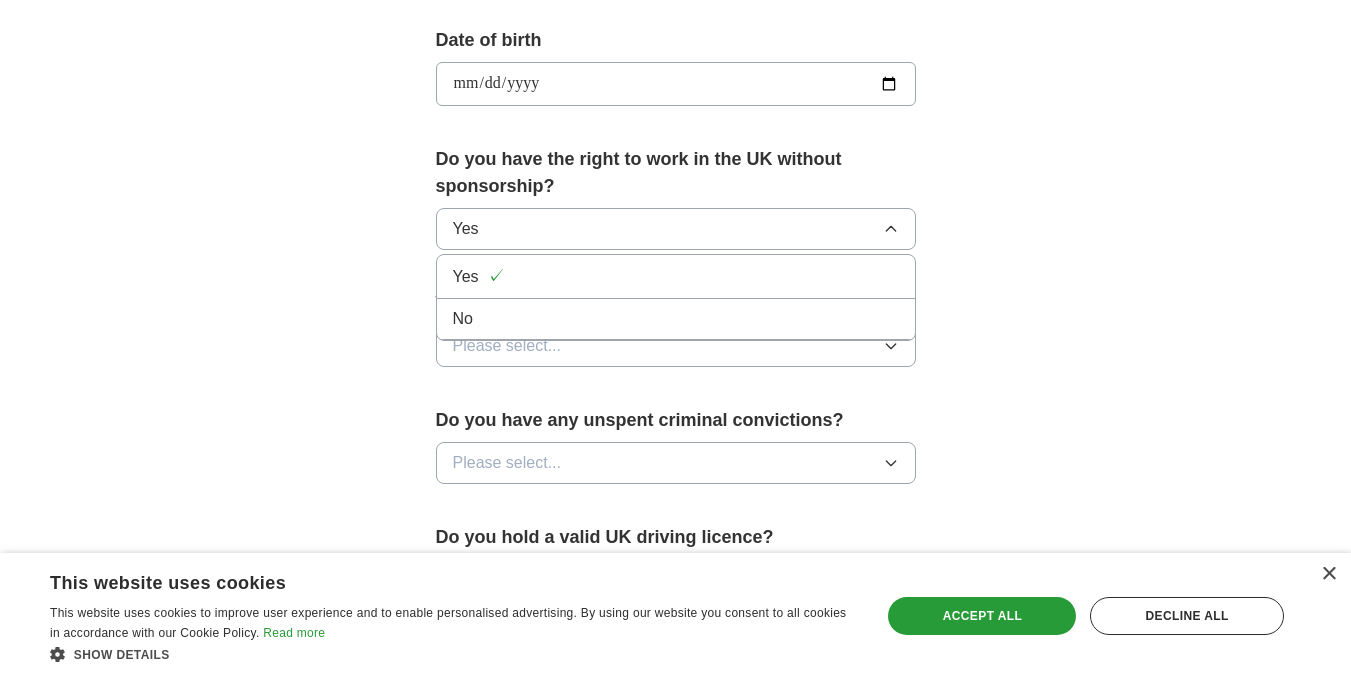 click on "No" at bounding box center (676, 319) 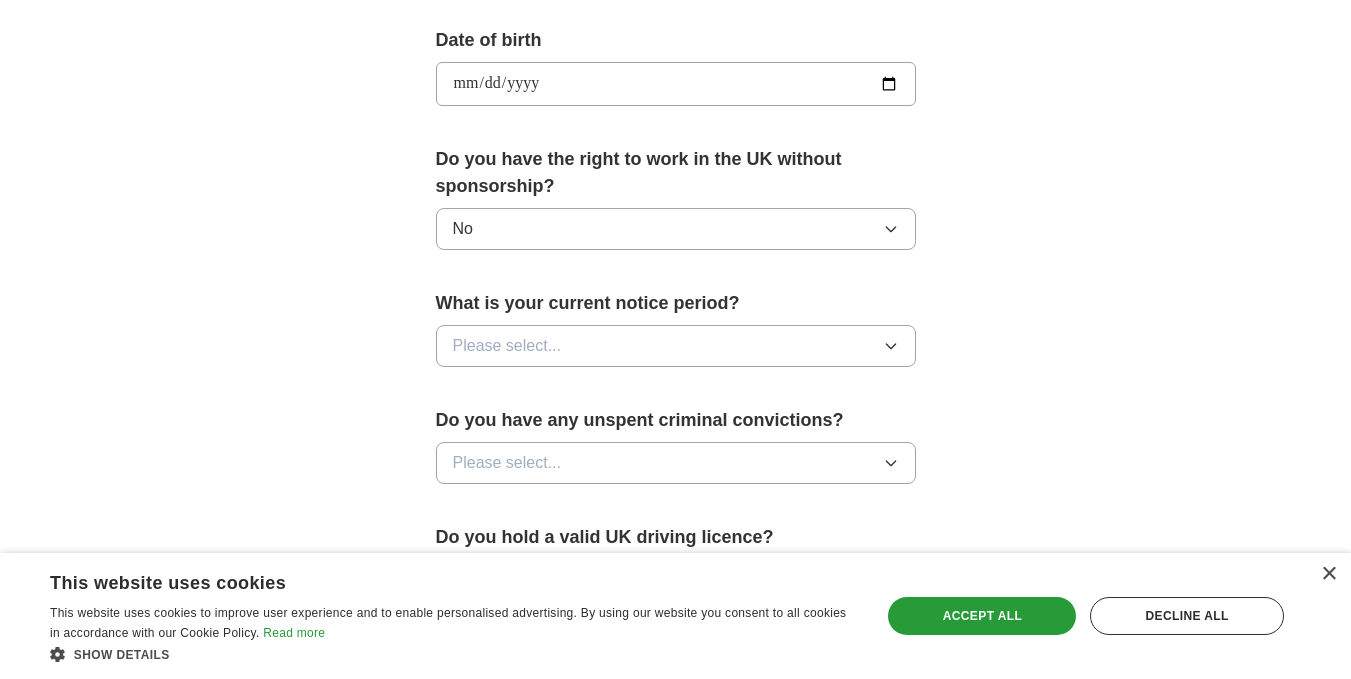 scroll, scrollTop: 1000, scrollLeft: 0, axis: vertical 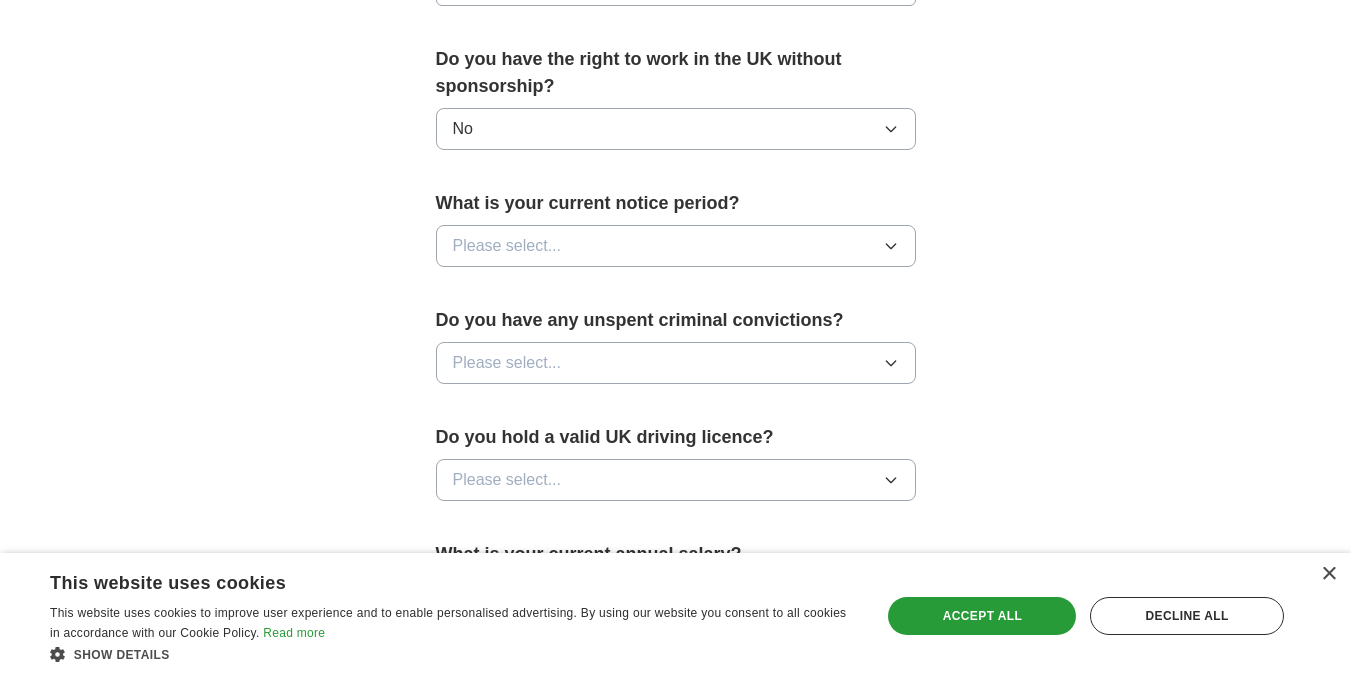 click on "Please select..." at bounding box center [676, 246] 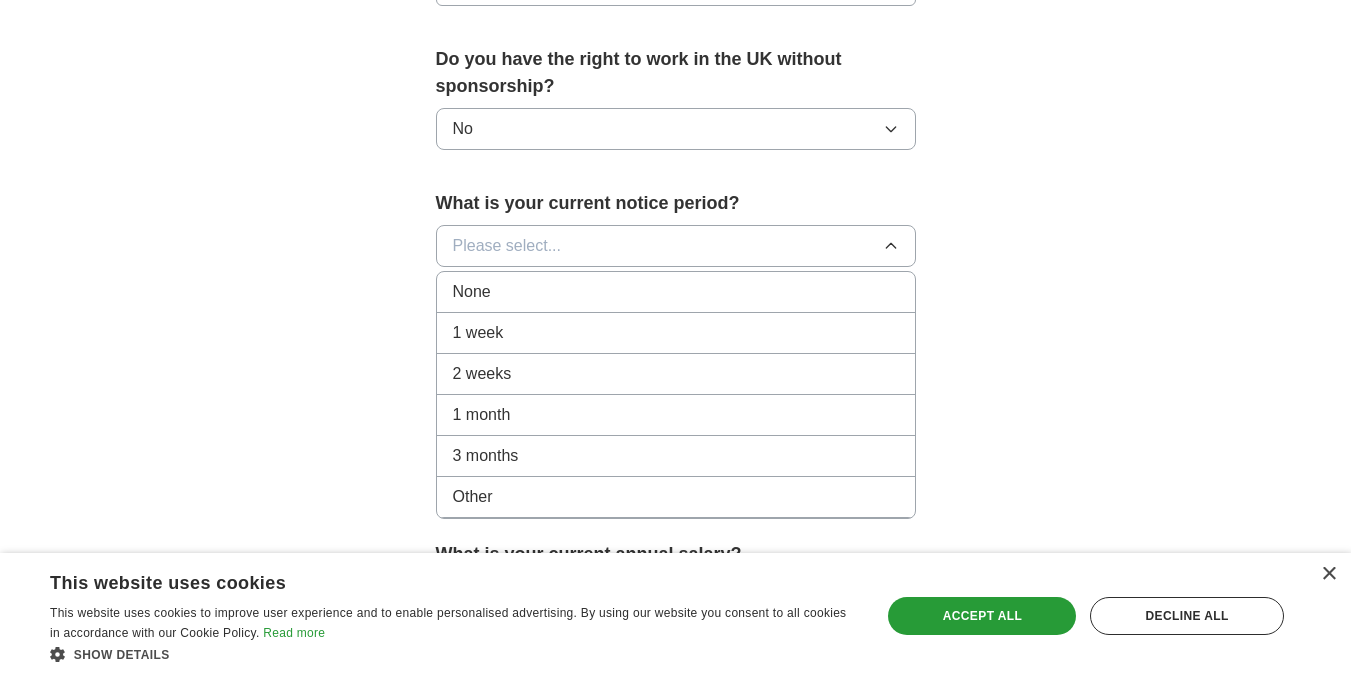 click on "None" at bounding box center (676, 292) 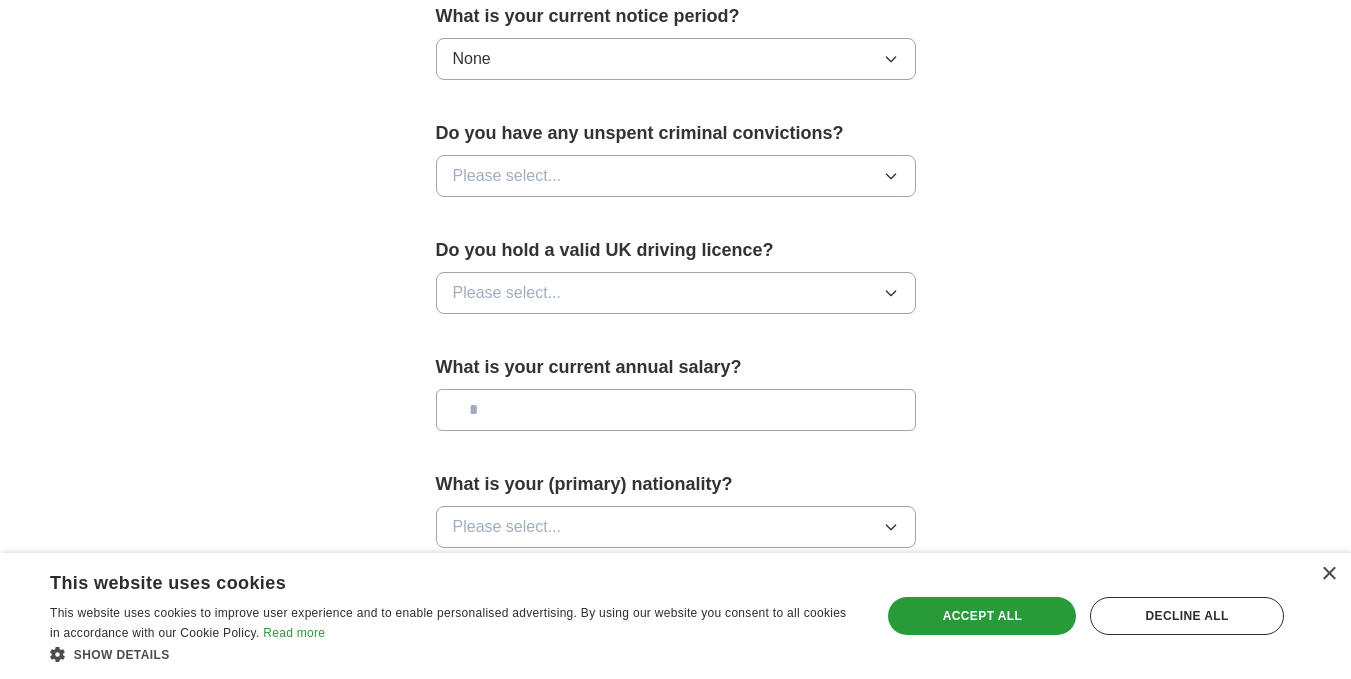 scroll, scrollTop: 1200, scrollLeft: 0, axis: vertical 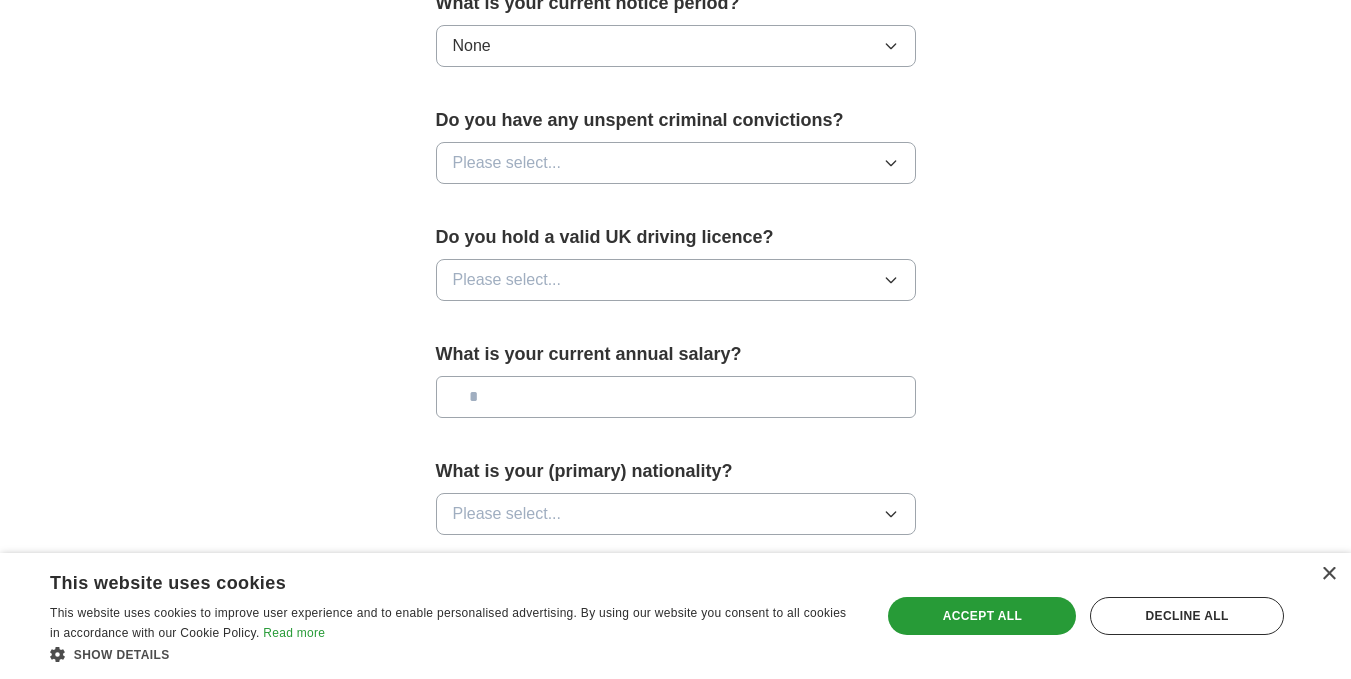 click on "Please select..." at bounding box center [676, 163] 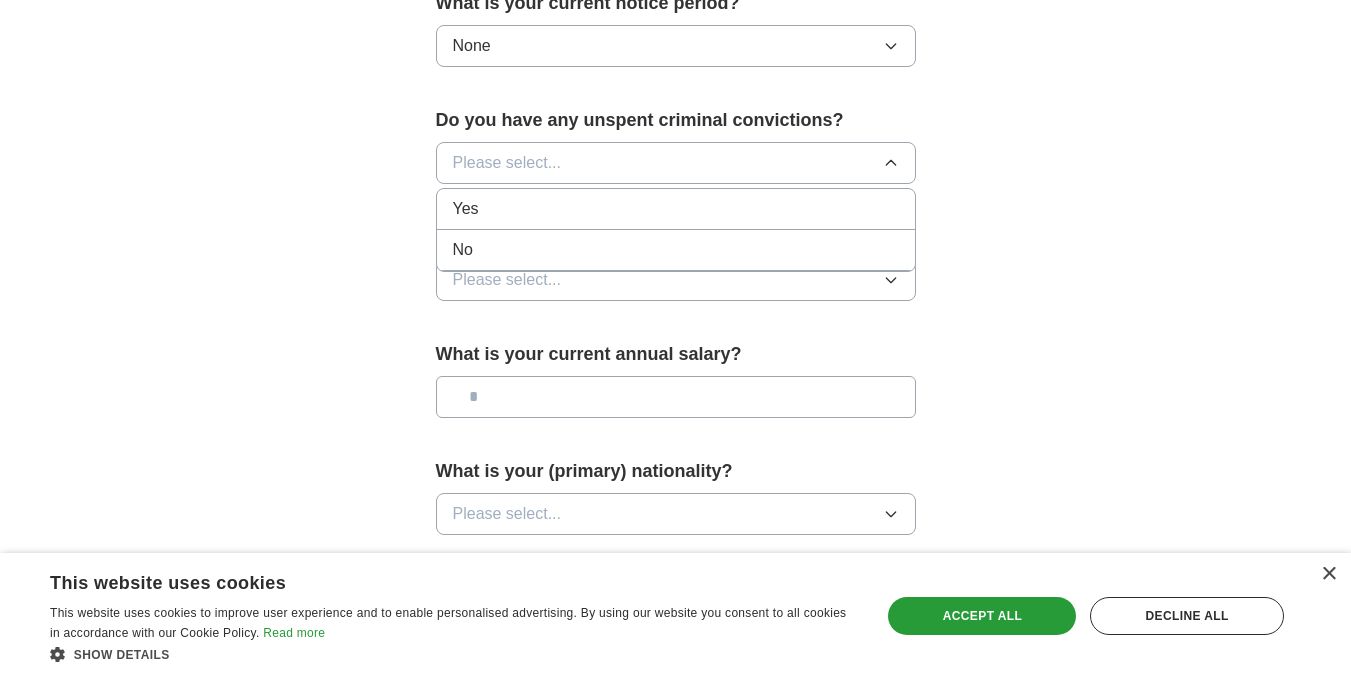 click on "No" at bounding box center (676, 250) 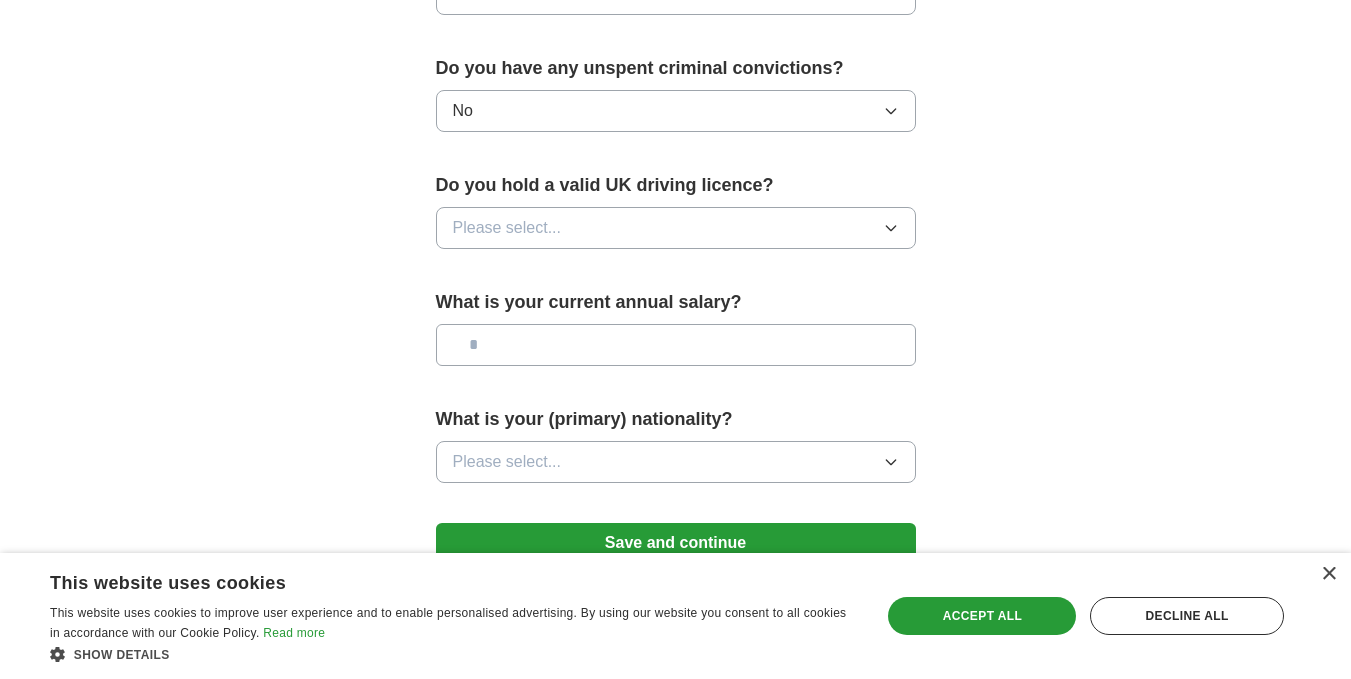 scroll, scrollTop: 1300, scrollLeft: 0, axis: vertical 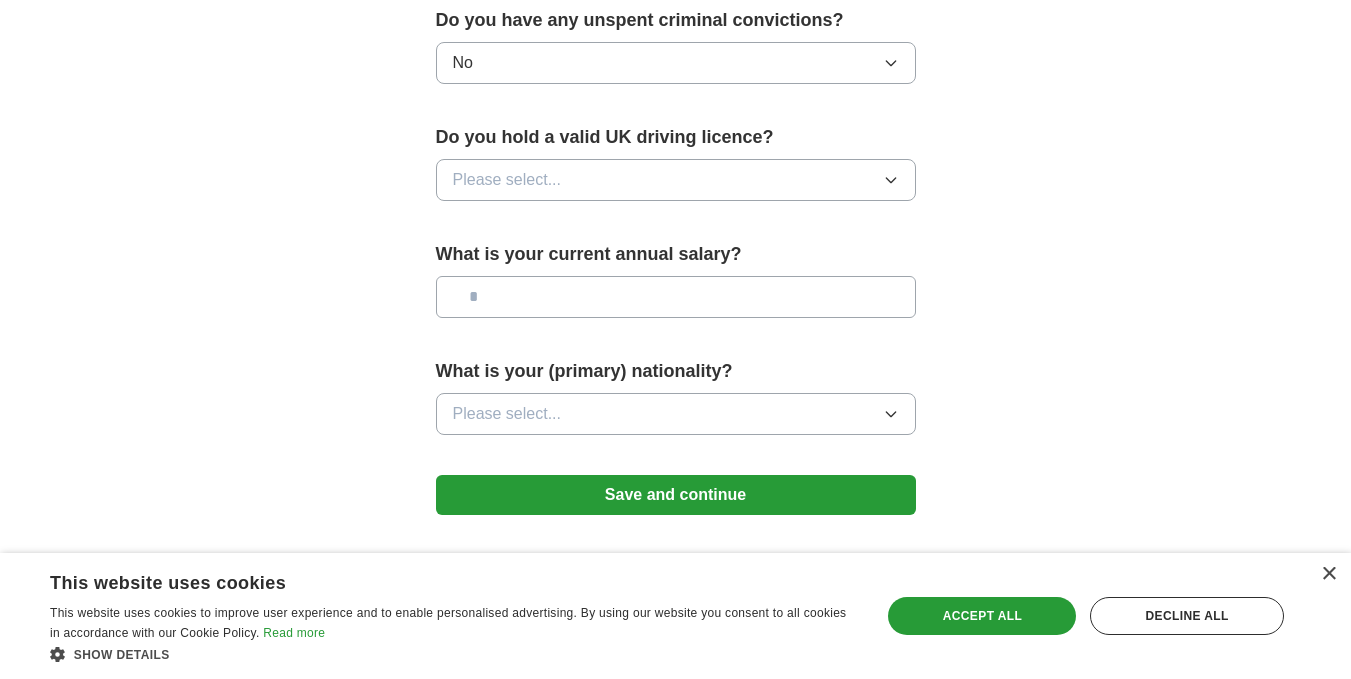 click on "Please select..." at bounding box center [676, 180] 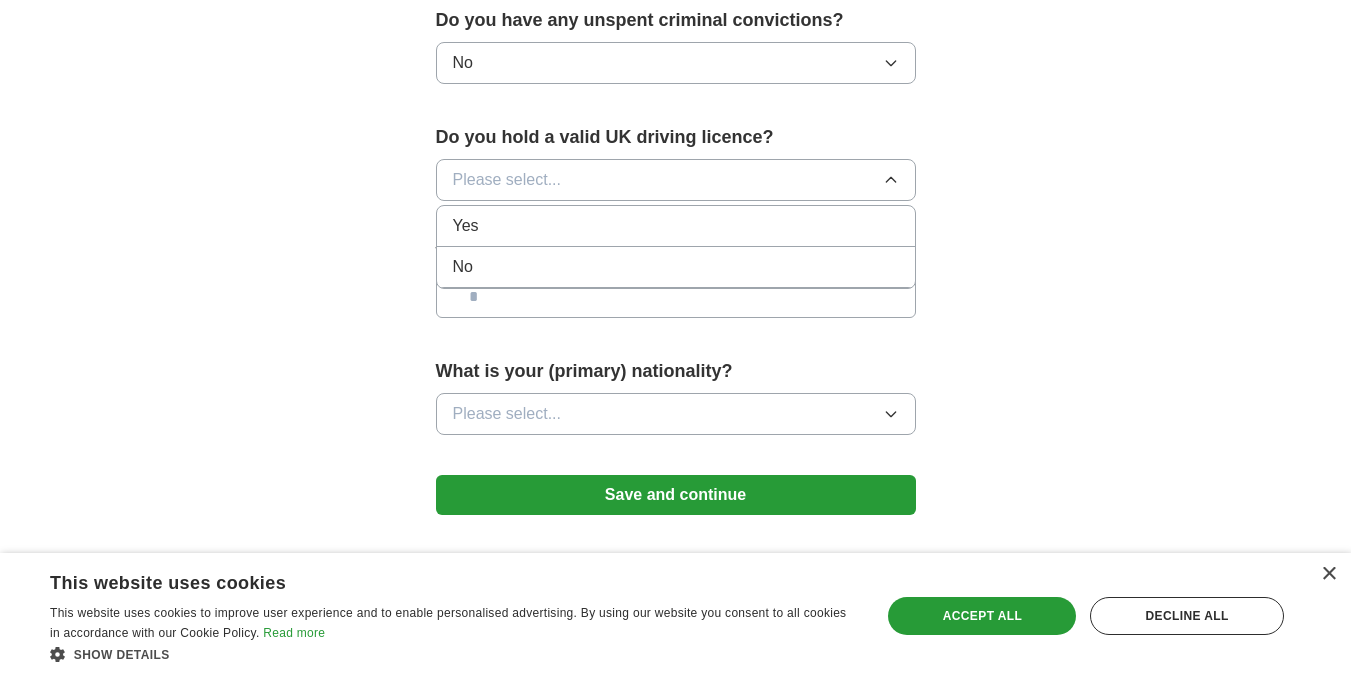 click on "Yes" at bounding box center [676, 226] 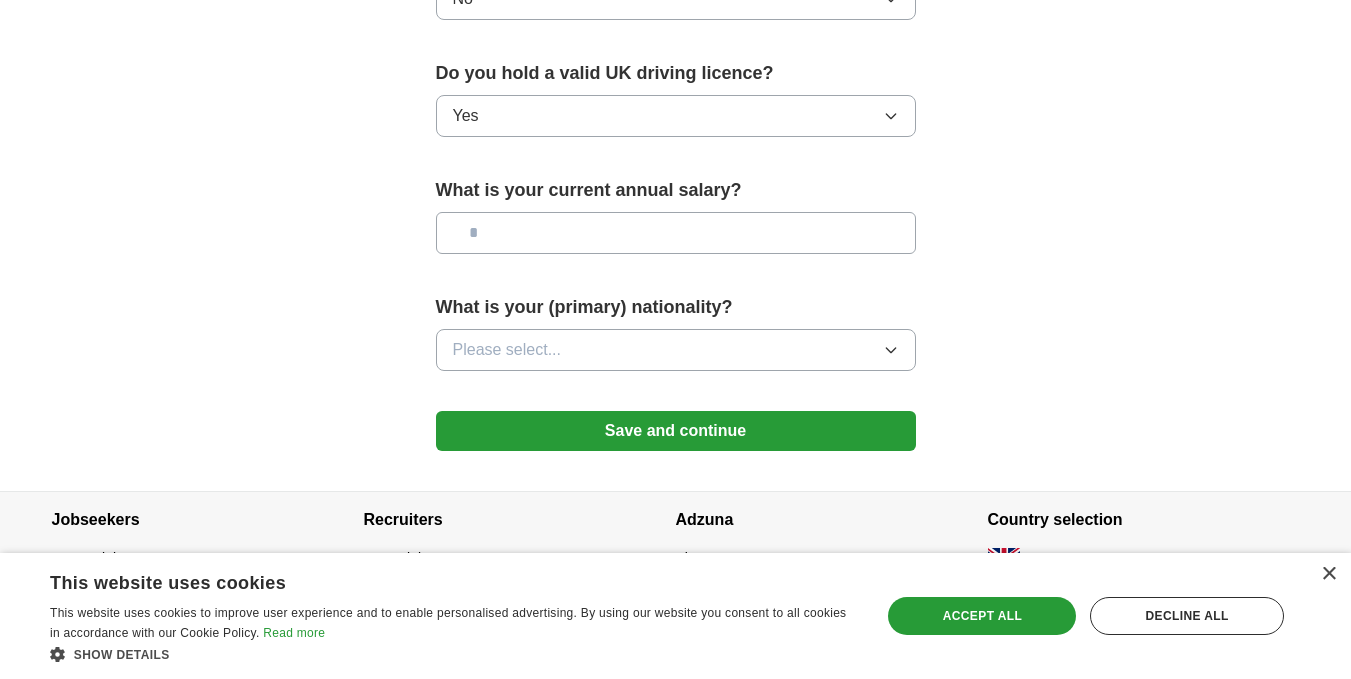 scroll, scrollTop: 1399, scrollLeft: 0, axis: vertical 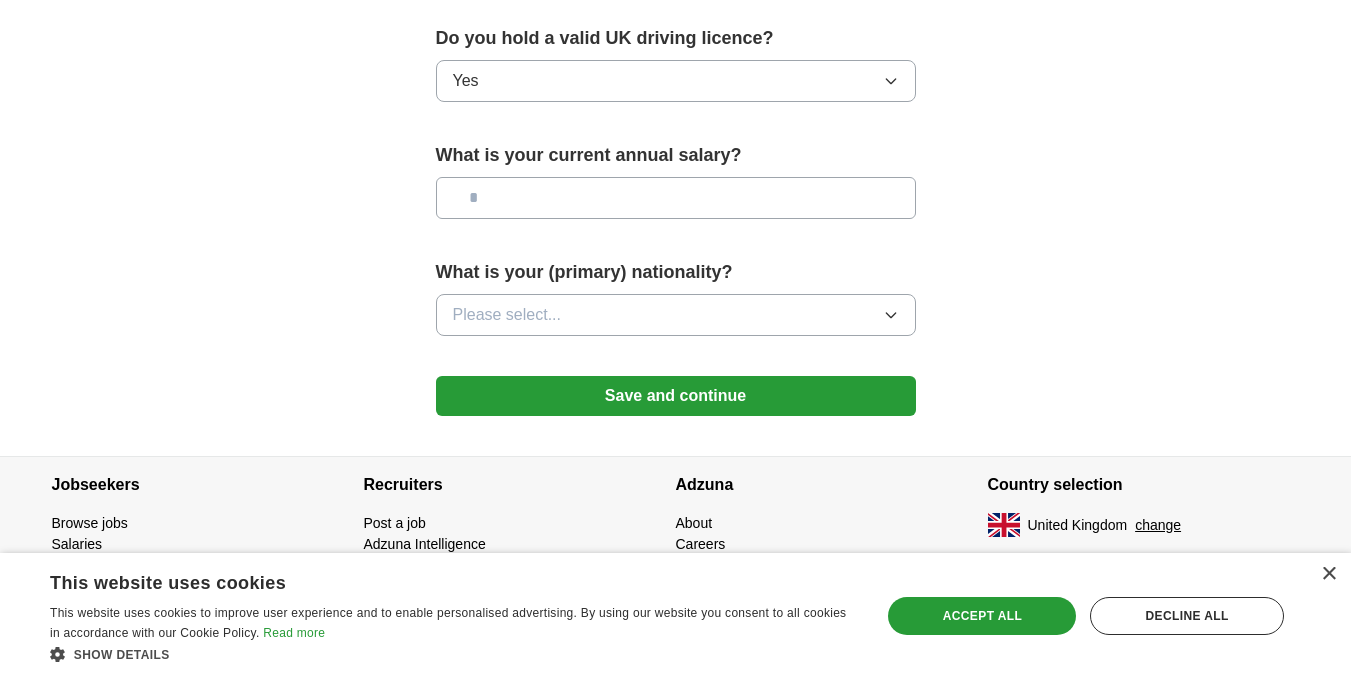 click at bounding box center (676, 198) 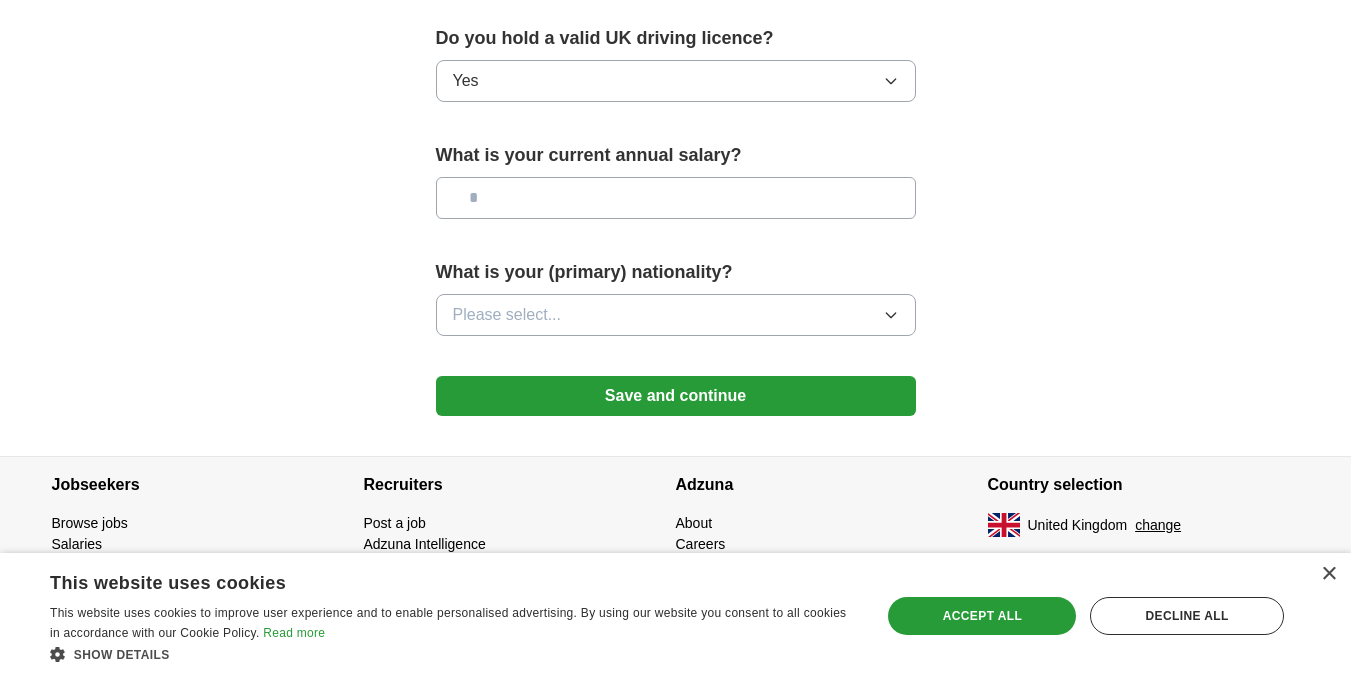click on "What is your (primary) nationality?" at bounding box center [676, 272] 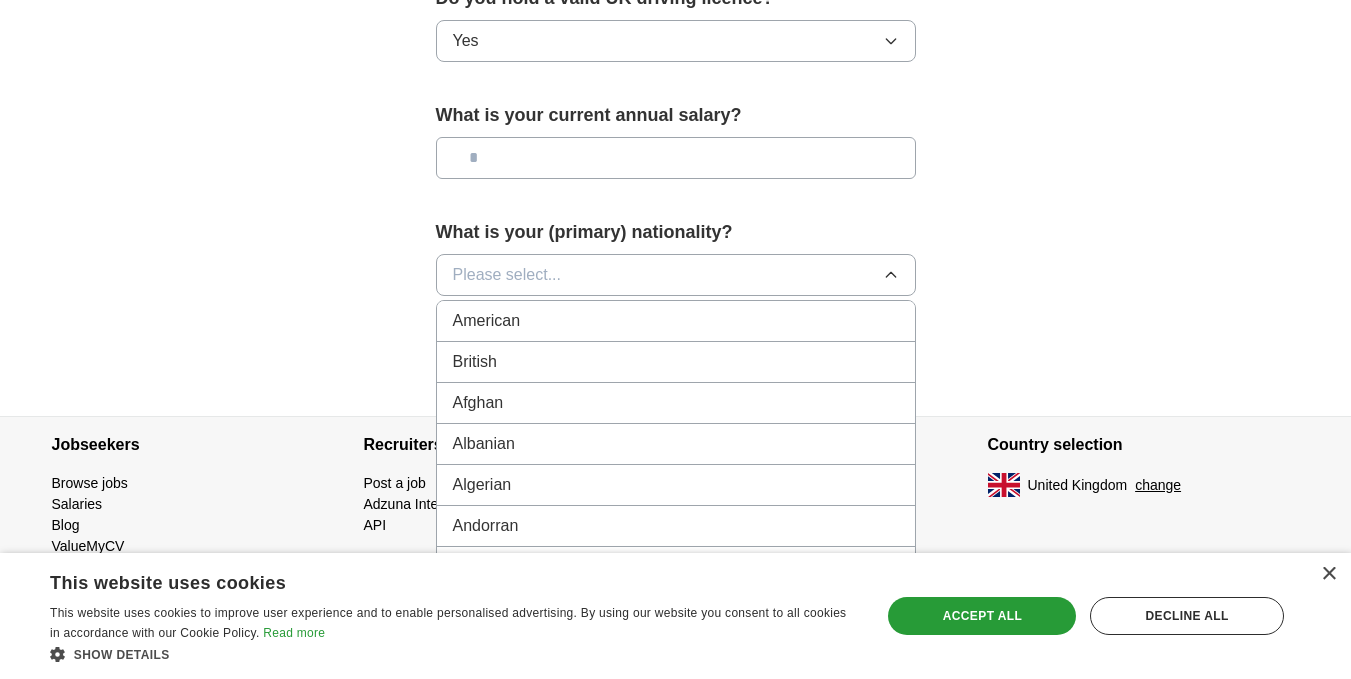 scroll, scrollTop: 1460, scrollLeft: 0, axis: vertical 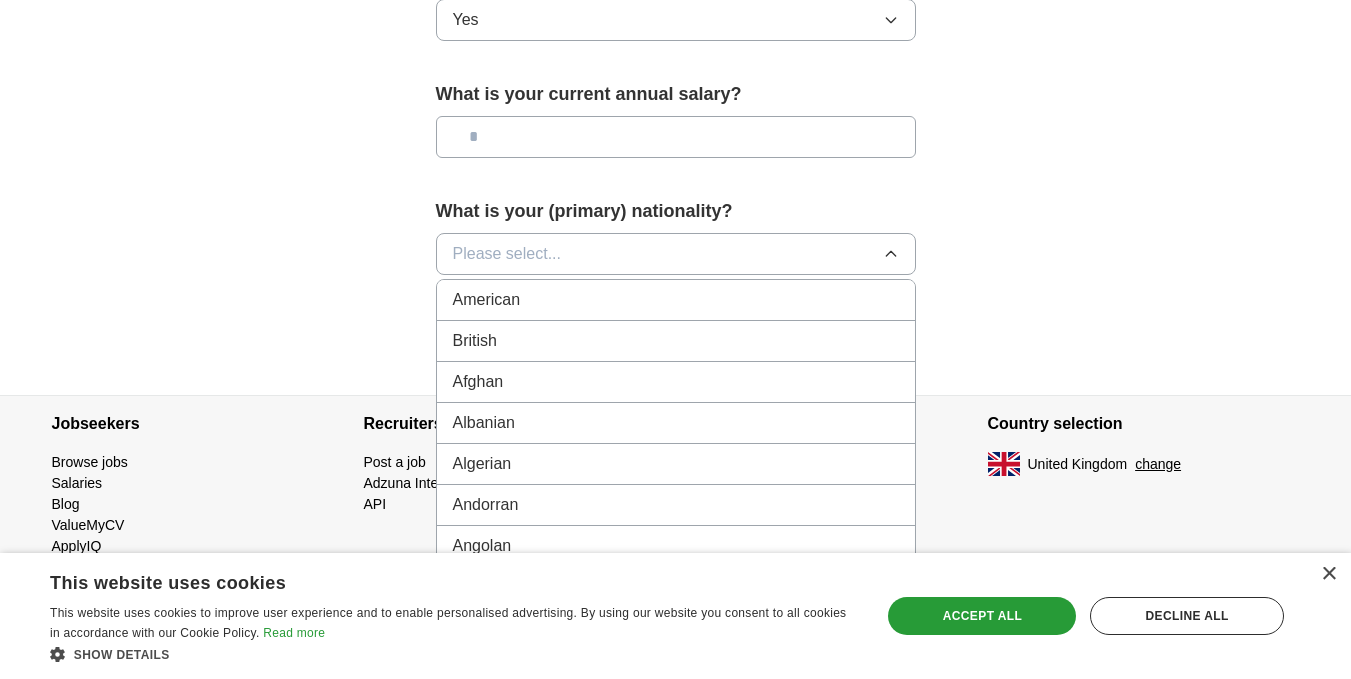 type 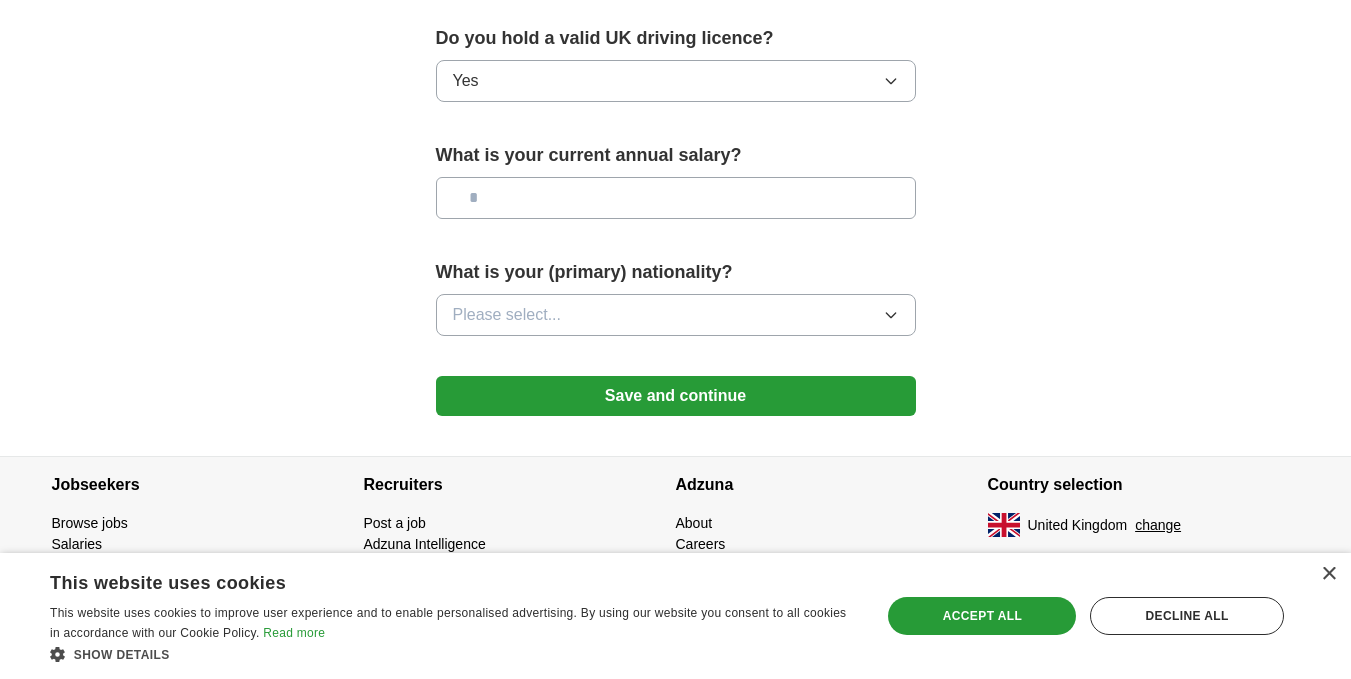 scroll, scrollTop: 1399, scrollLeft: 0, axis: vertical 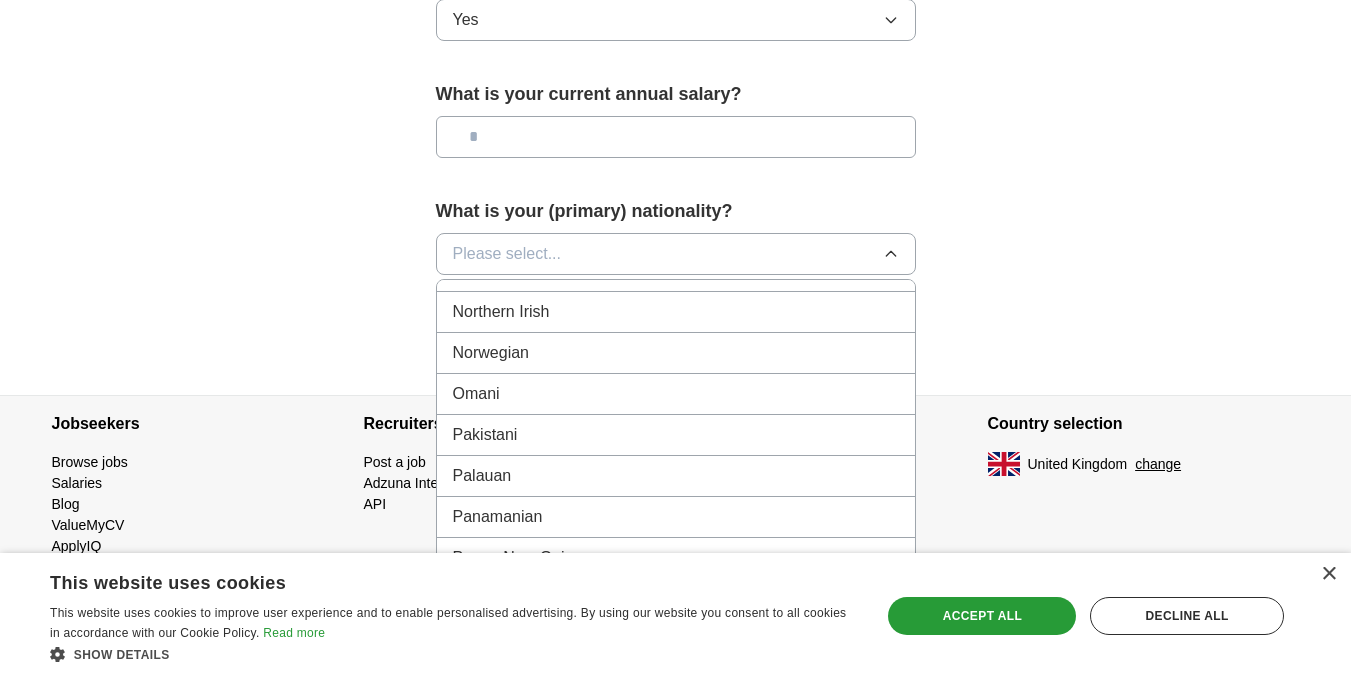 click on "Pakistani" at bounding box center (676, 435) 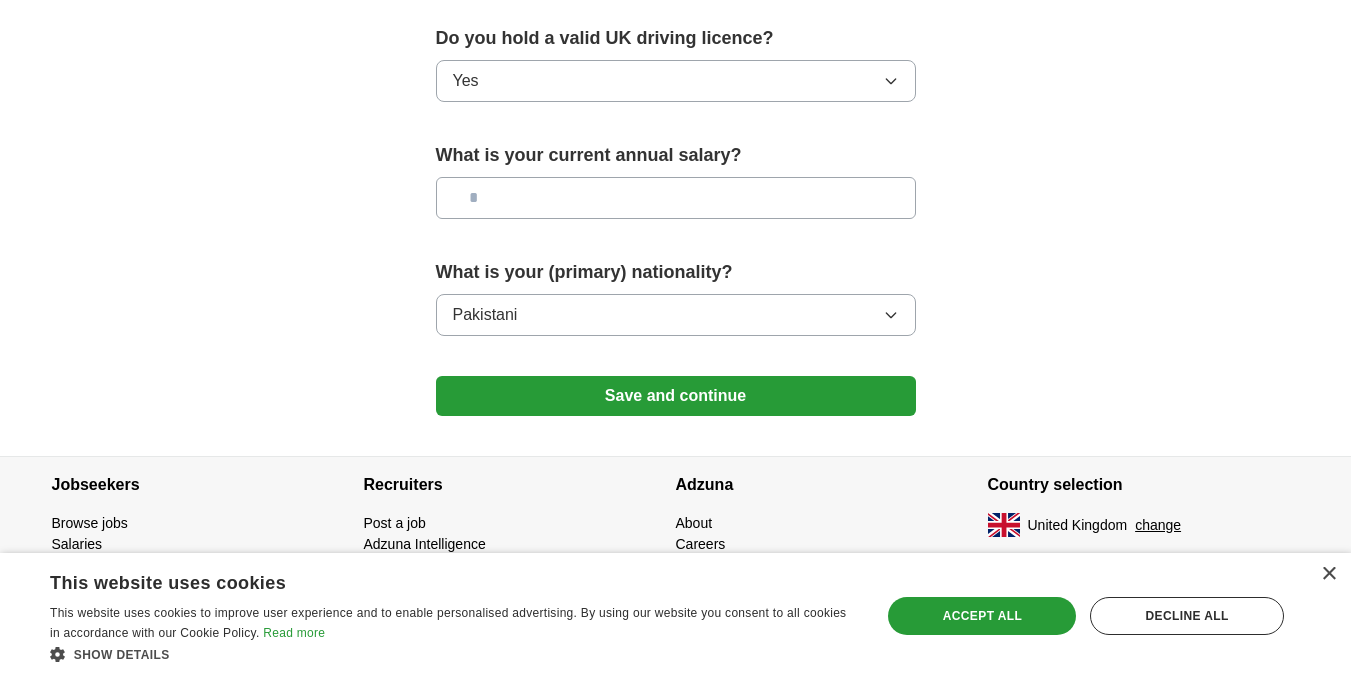 click on "Save and continue" at bounding box center [676, 396] 